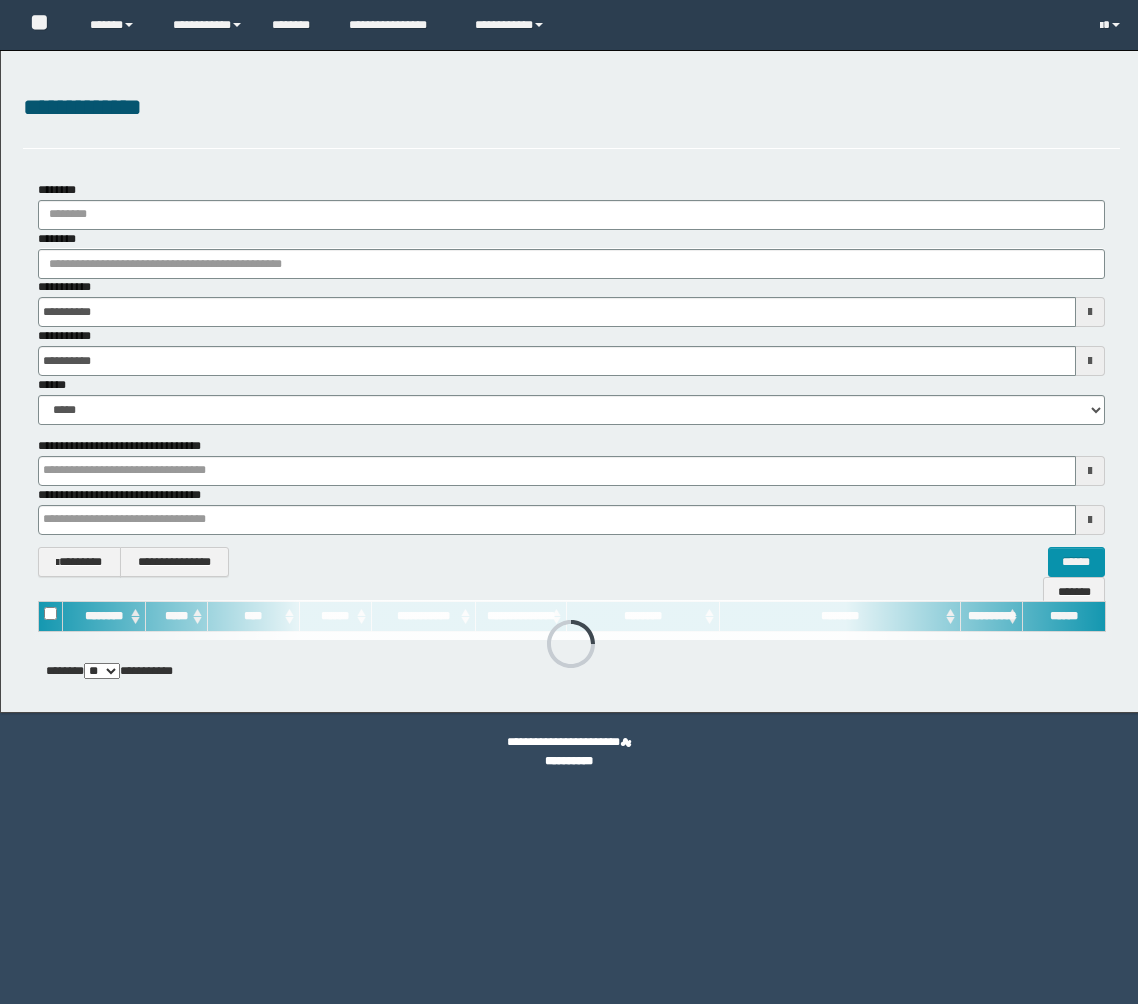 scroll, scrollTop: 0, scrollLeft: 0, axis: both 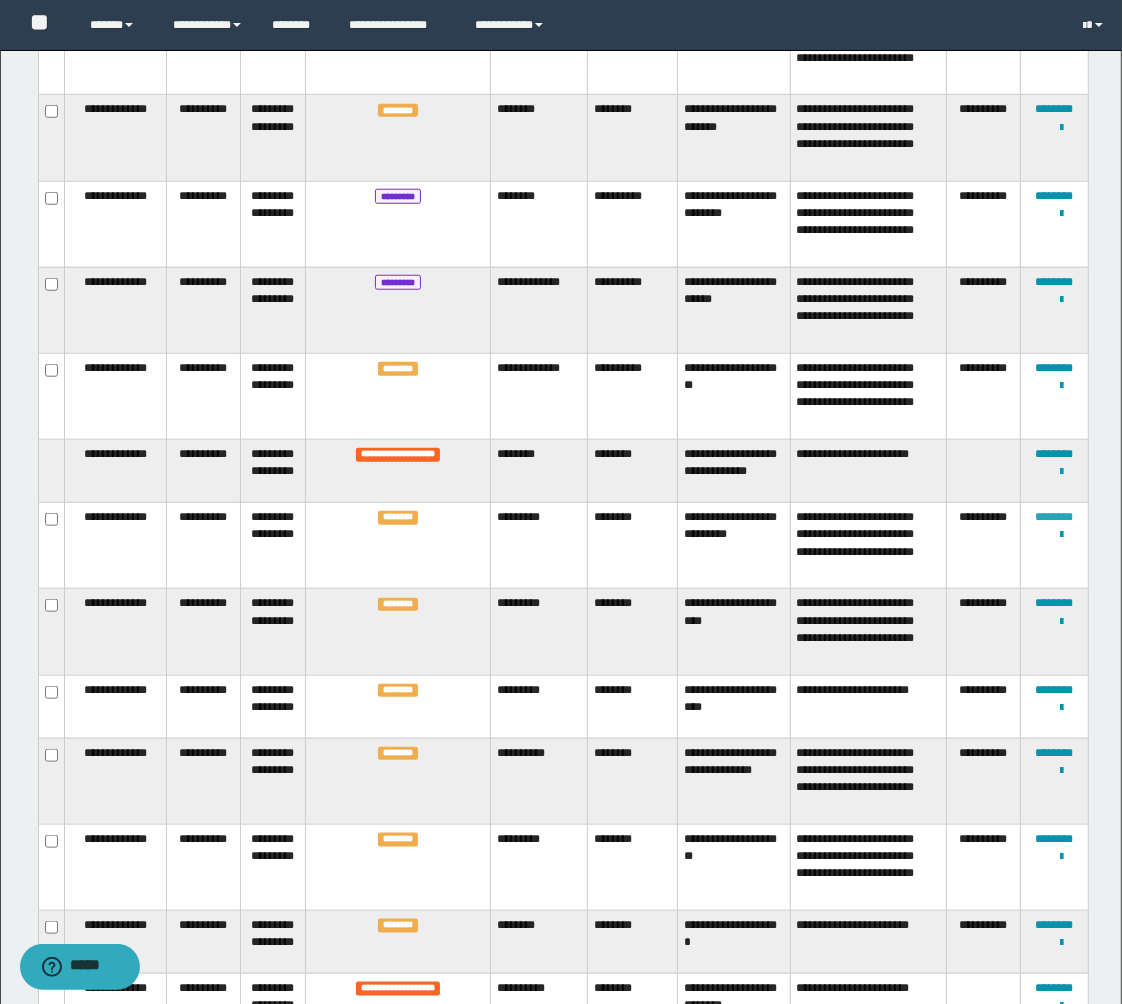 click on "********" at bounding box center [1054, 517] 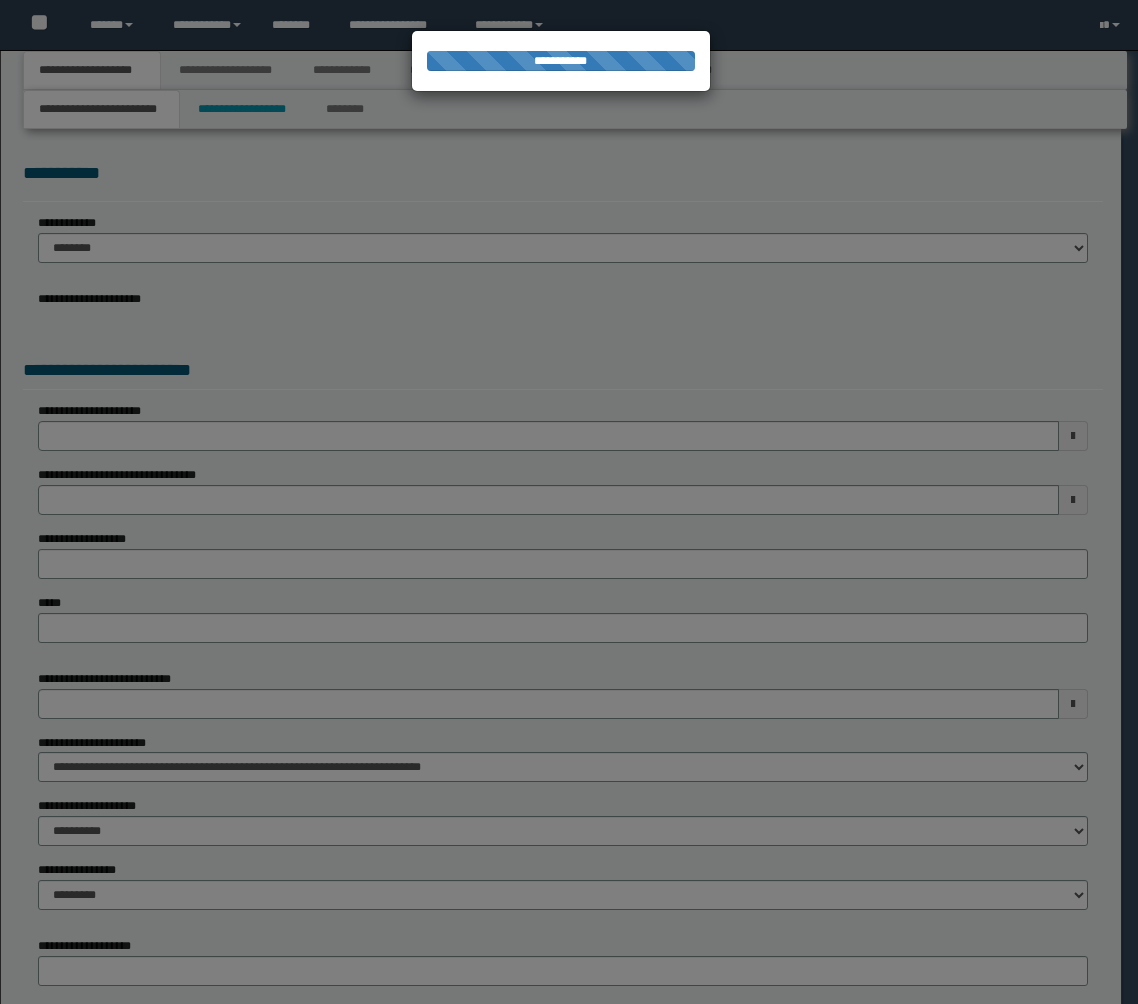 scroll, scrollTop: 0, scrollLeft: 0, axis: both 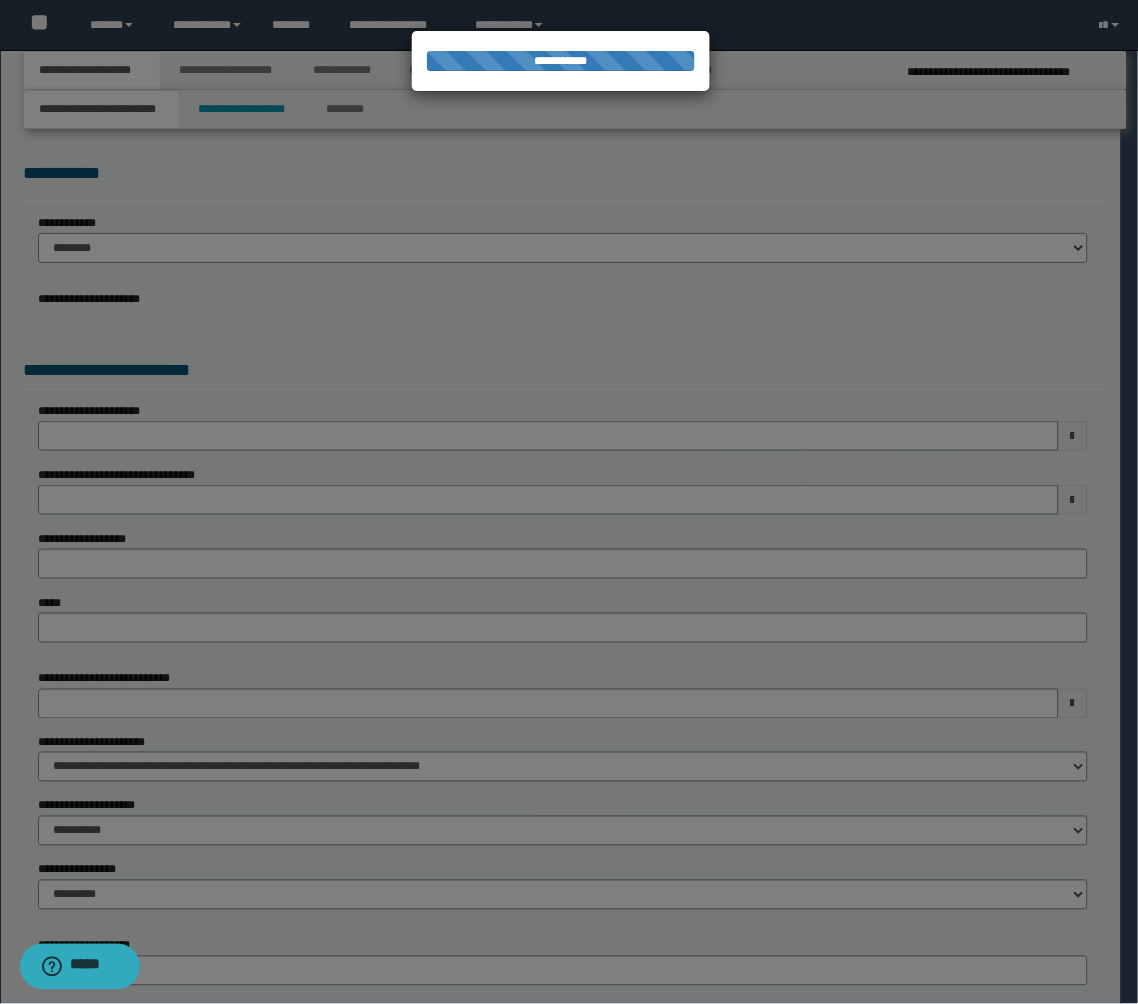 select on "**" 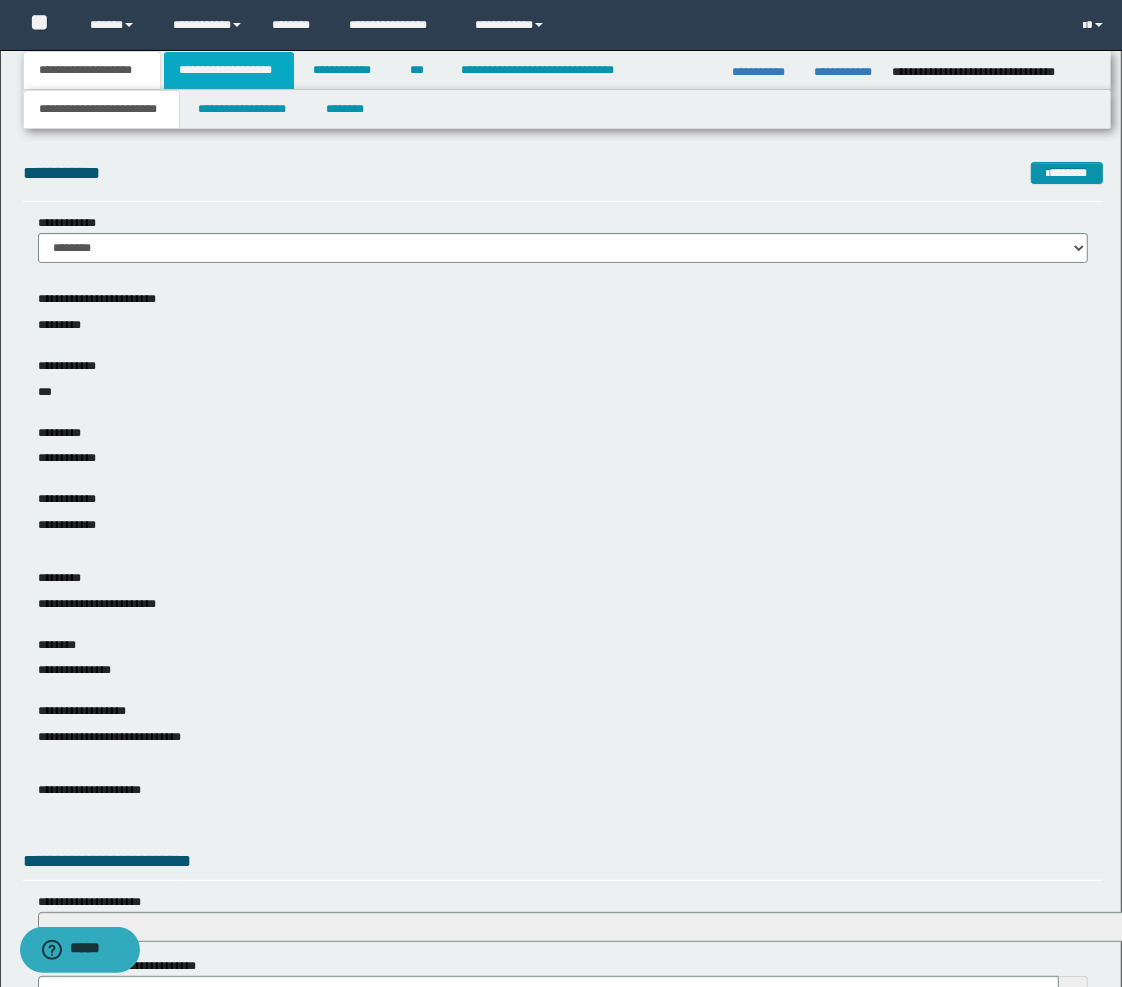 click on "**********" at bounding box center [229, 70] 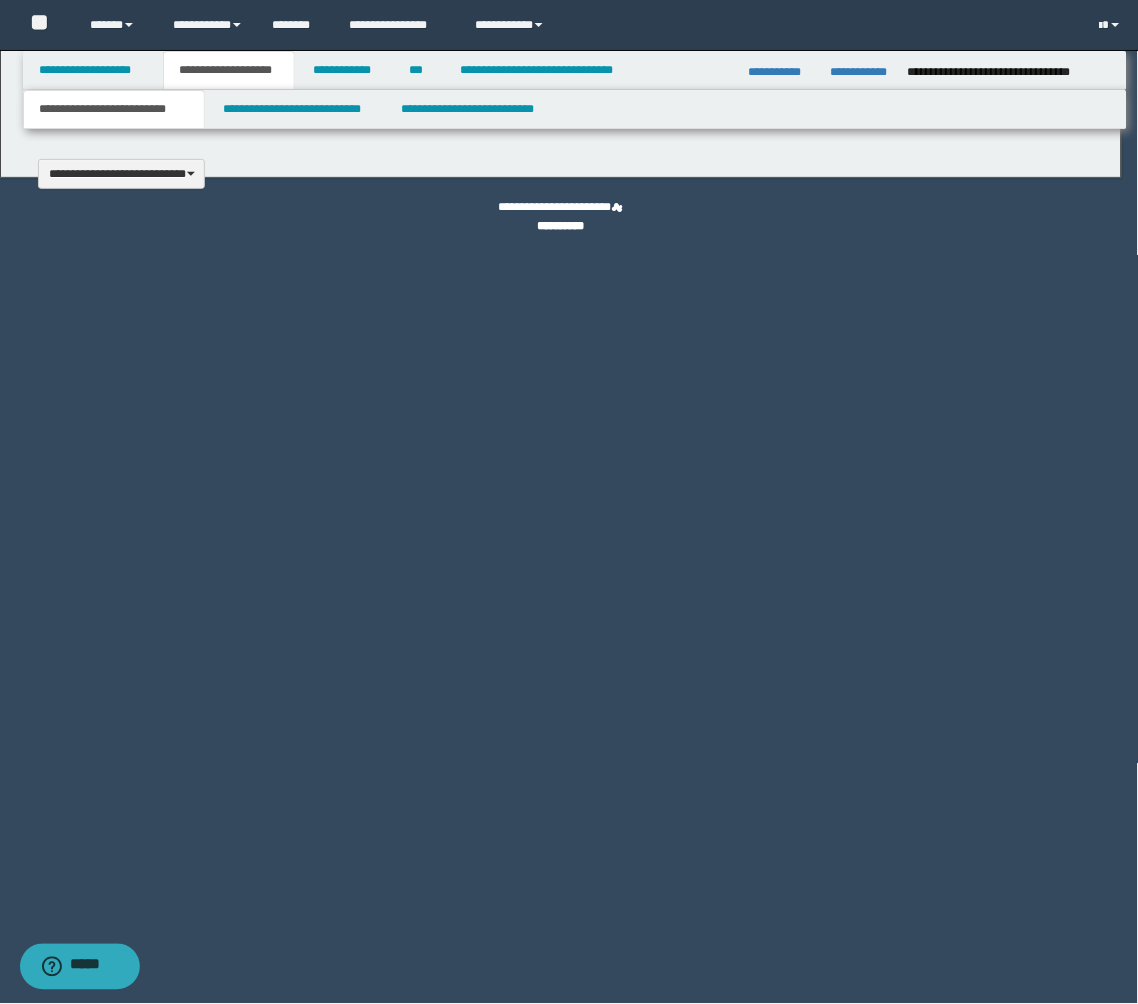 type 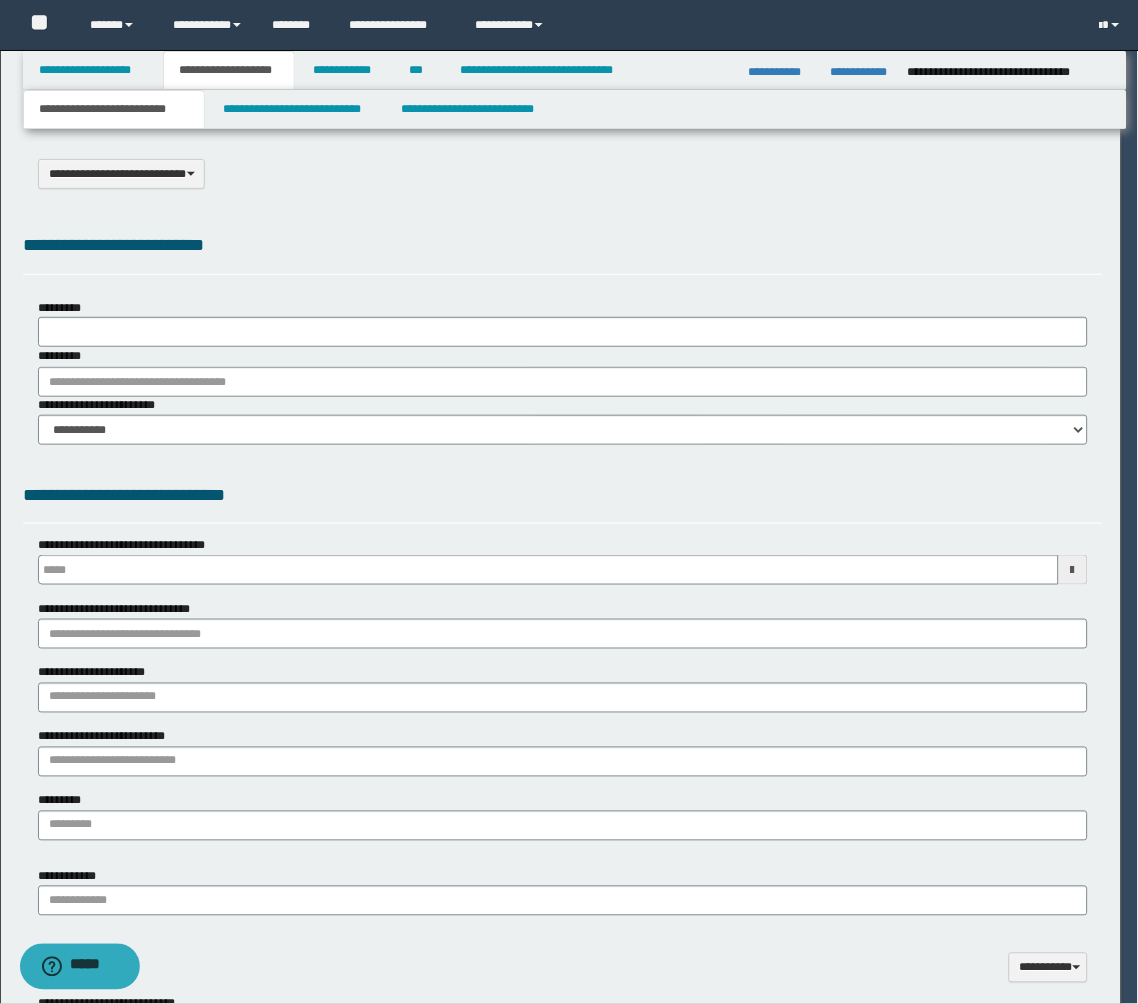 type on "******" 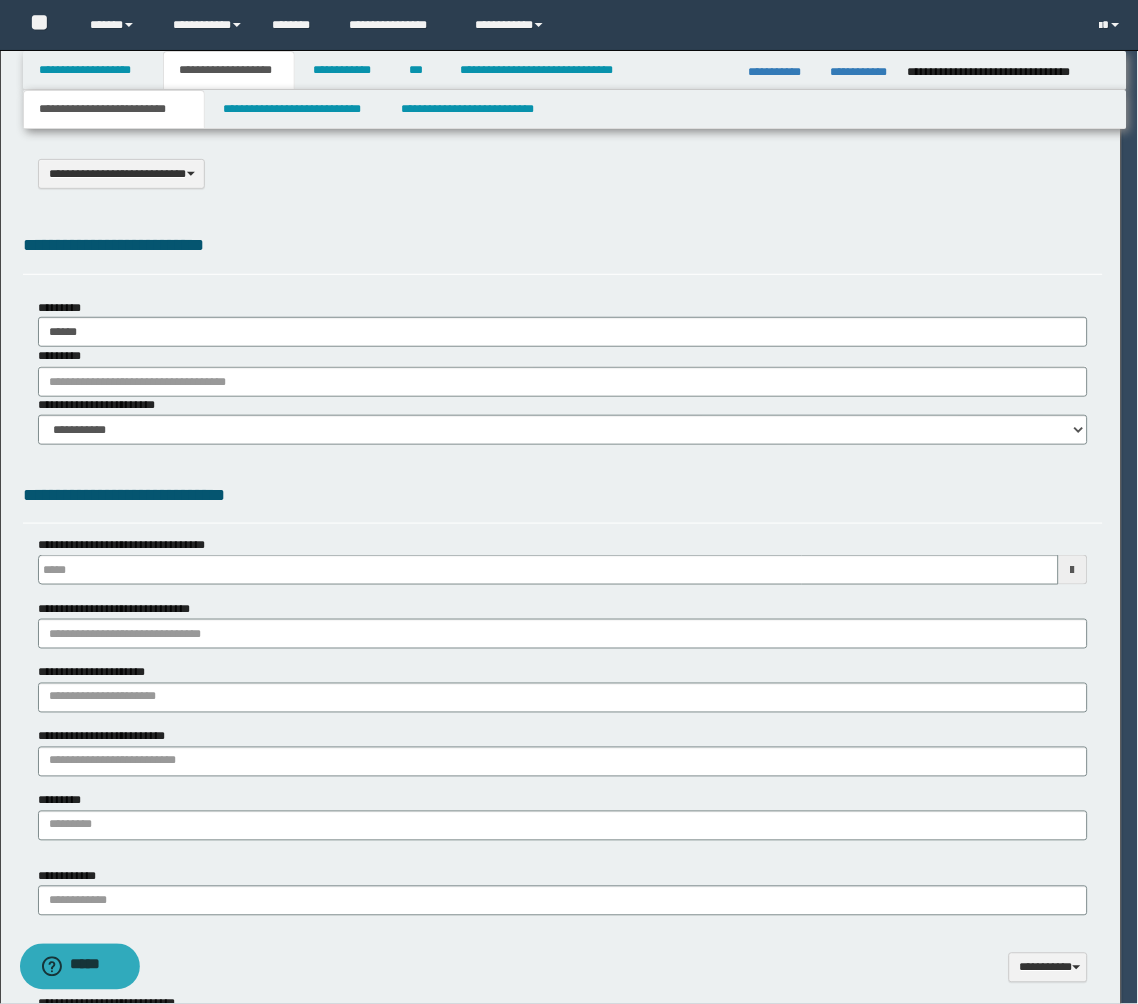 scroll, scrollTop: 0, scrollLeft: 0, axis: both 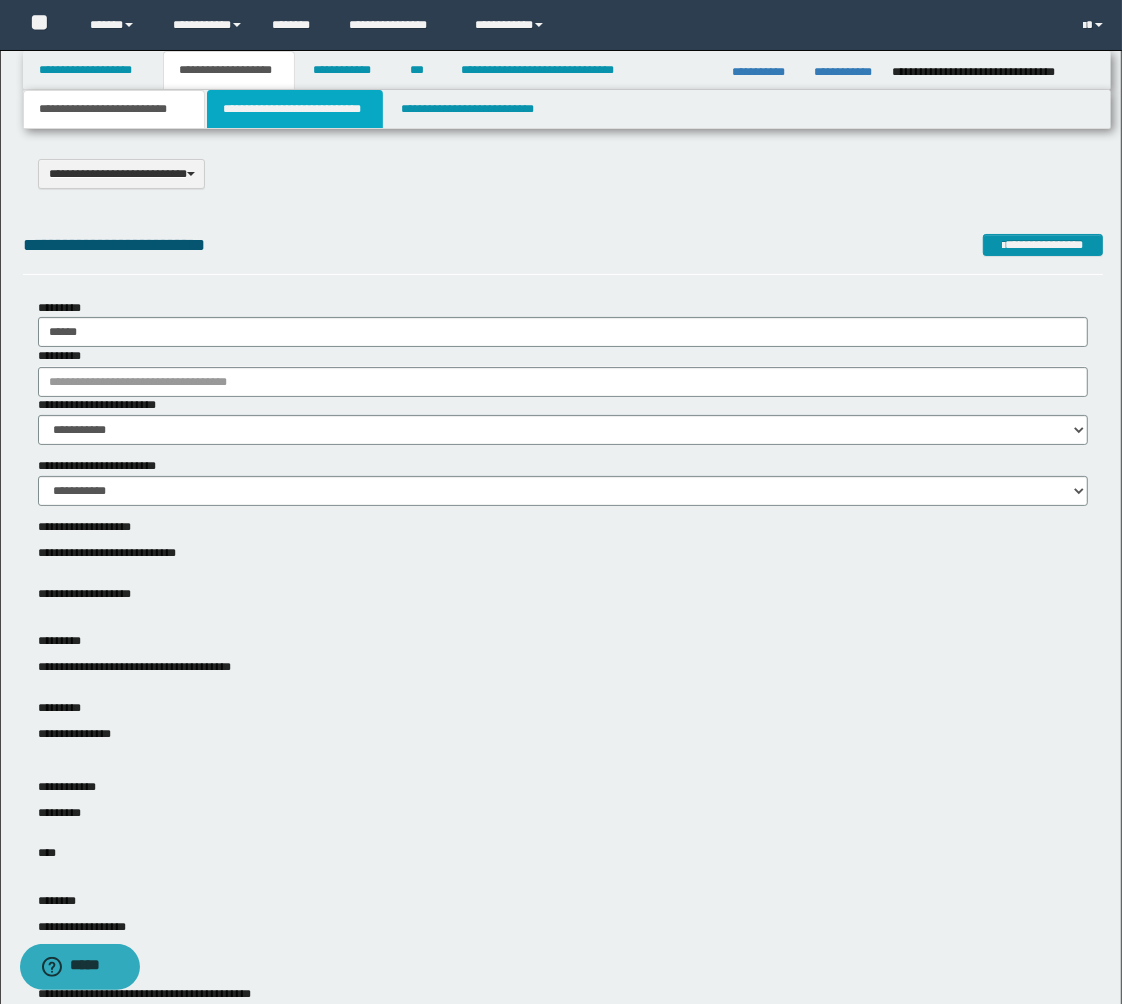 click on "**********" at bounding box center (295, 109) 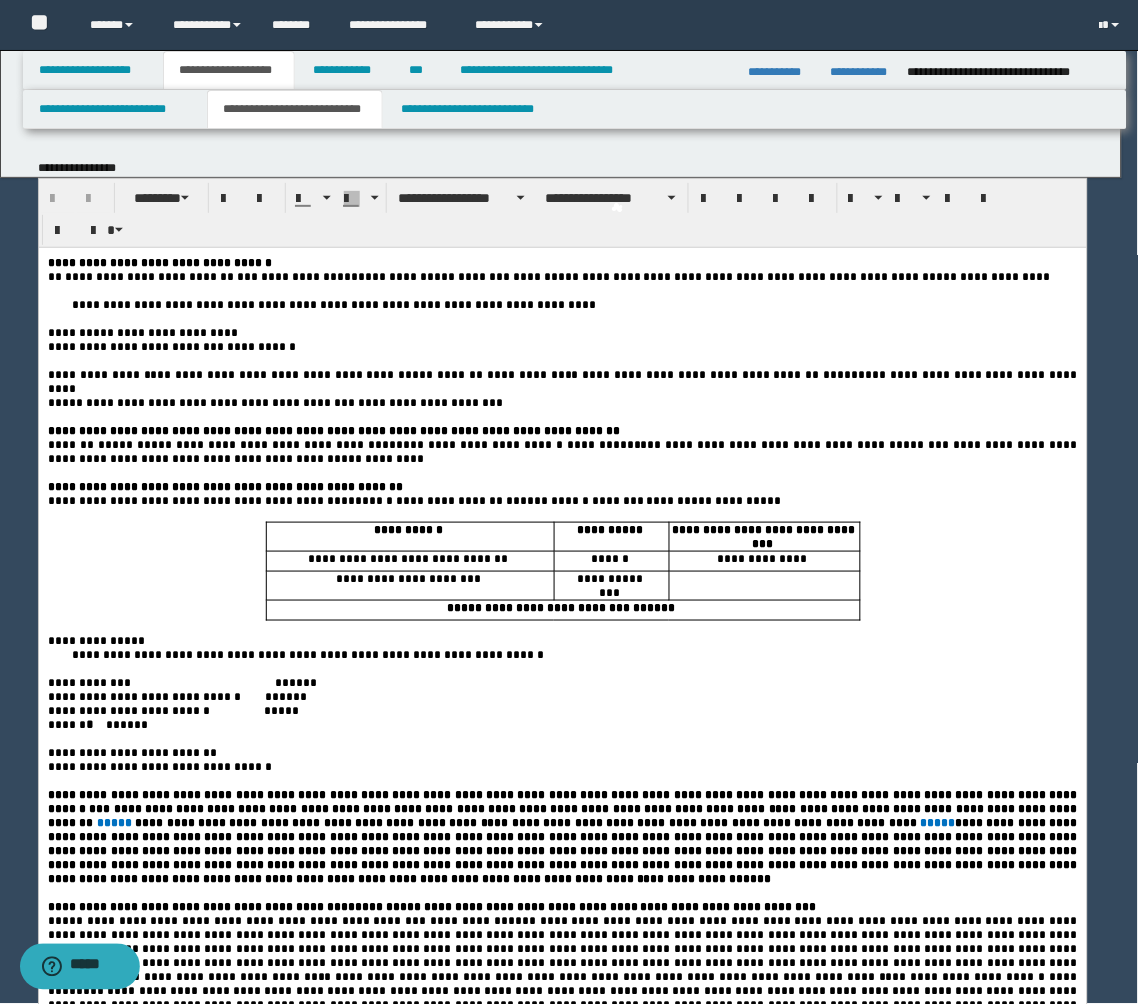 scroll, scrollTop: 0, scrollLeft: 0, axis: both 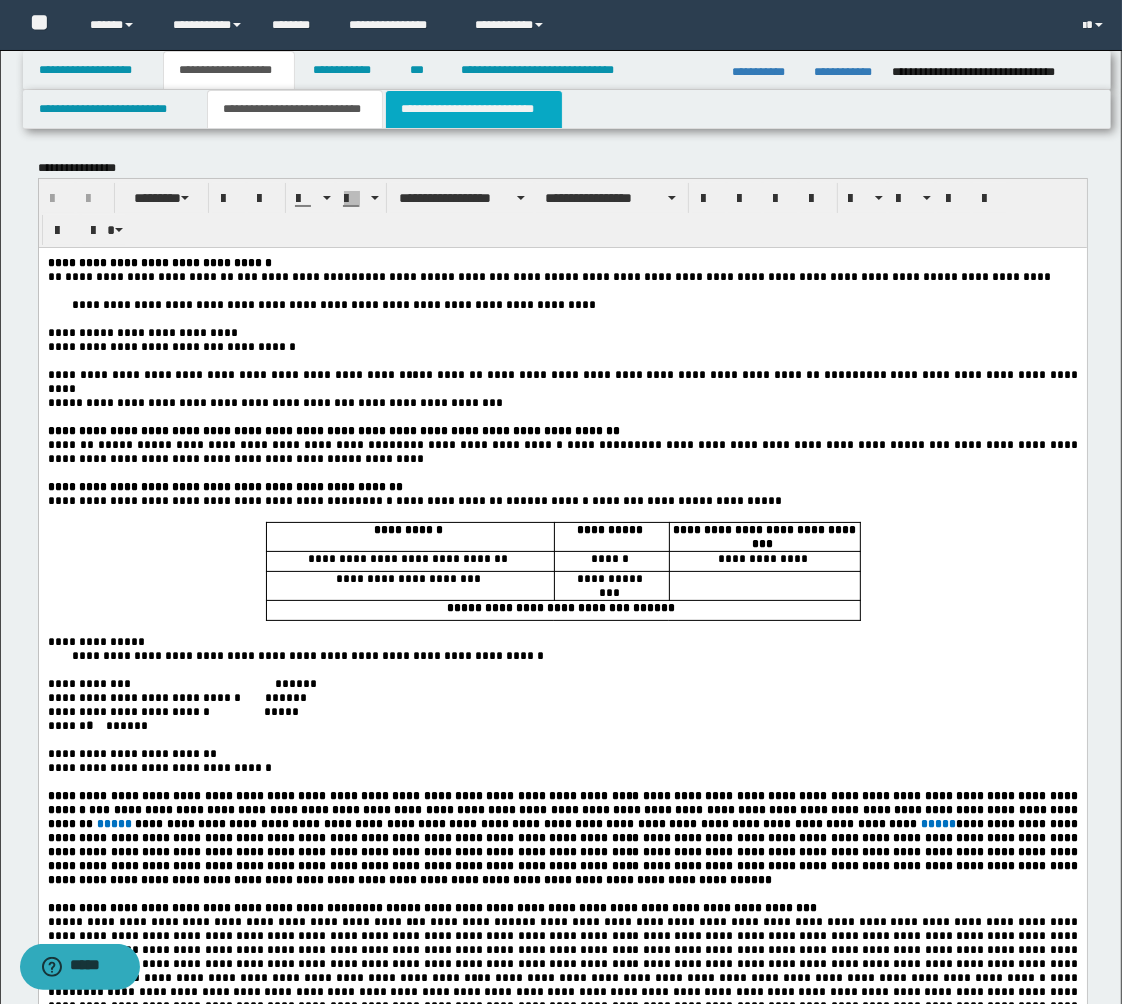 click on "**********" at bounding box center [474, 109] 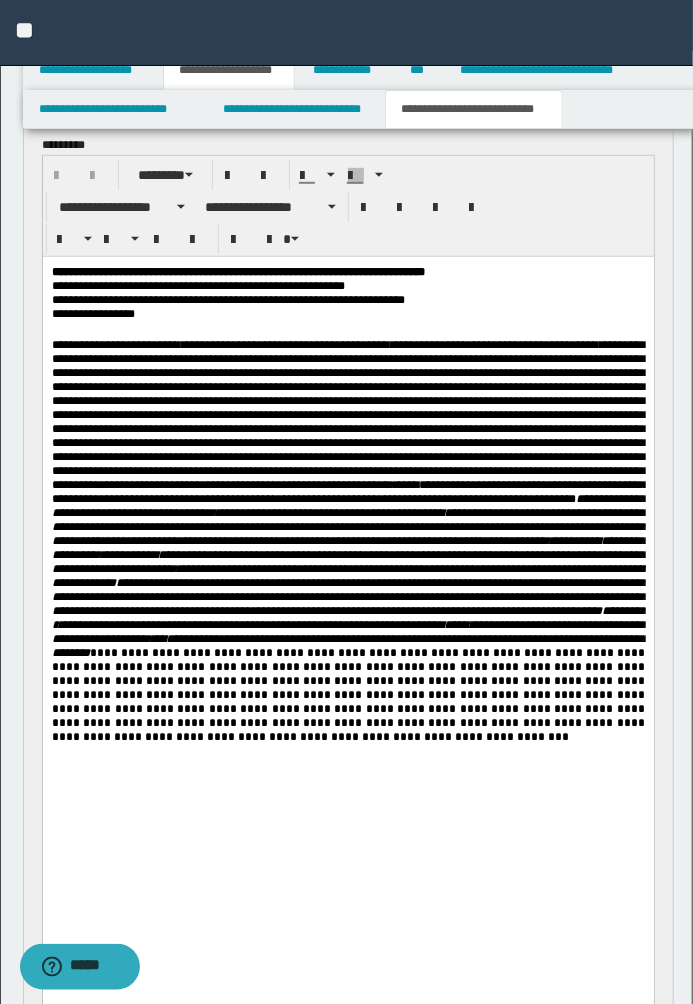 scroll, scrollTop: 222, scrollLeft: 0, axis: vertical 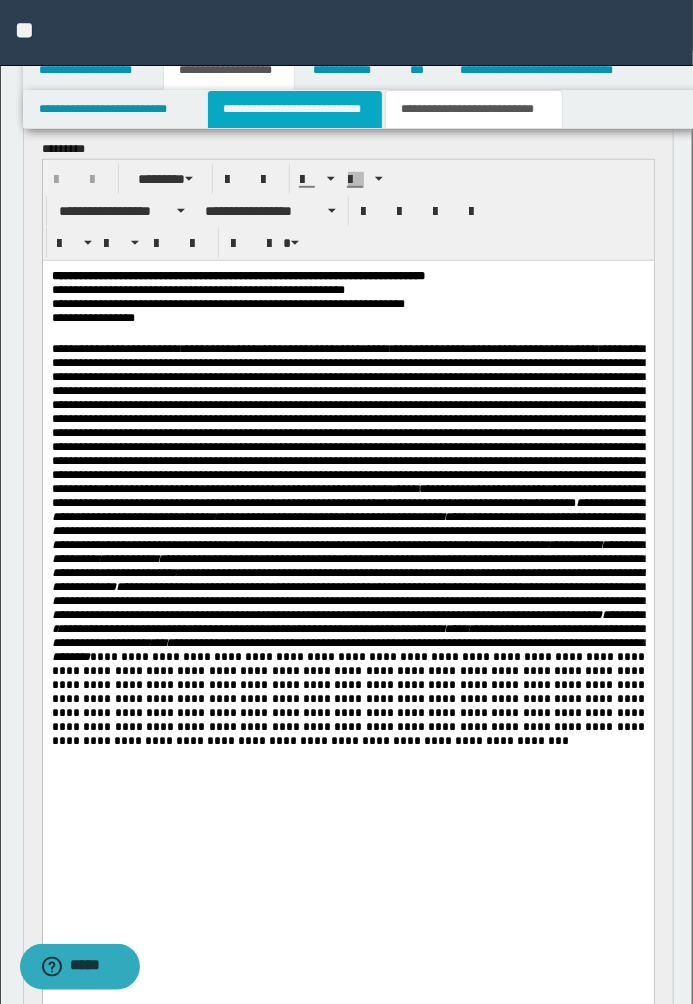 click on "**********" at bounding box center [295, 109] 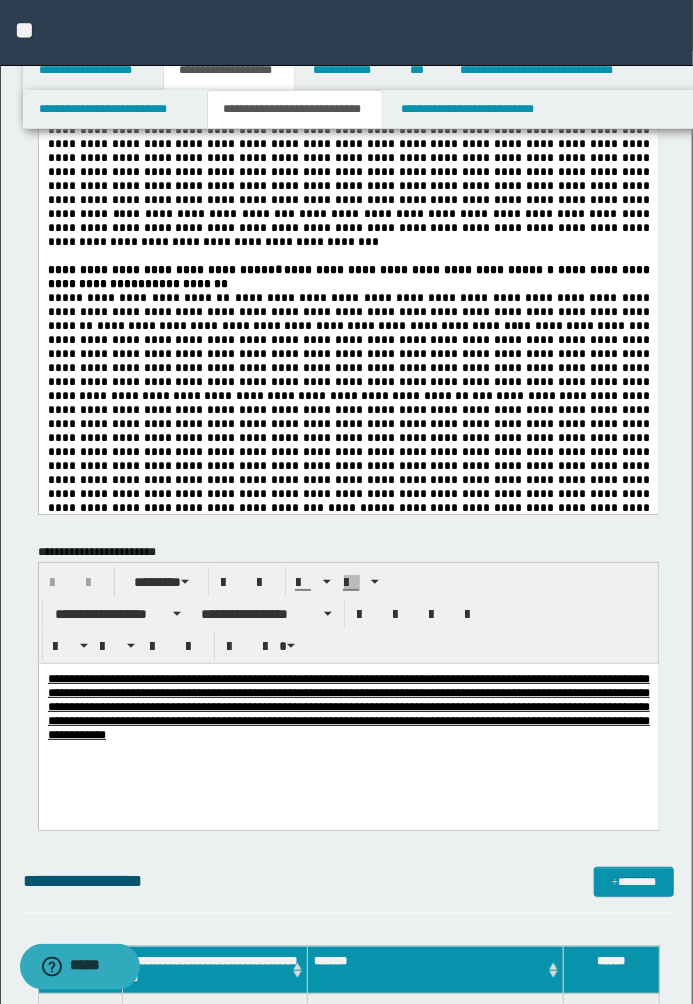 scroll, scrollTop: 1777, scrollLeft: 0, axis: vertical 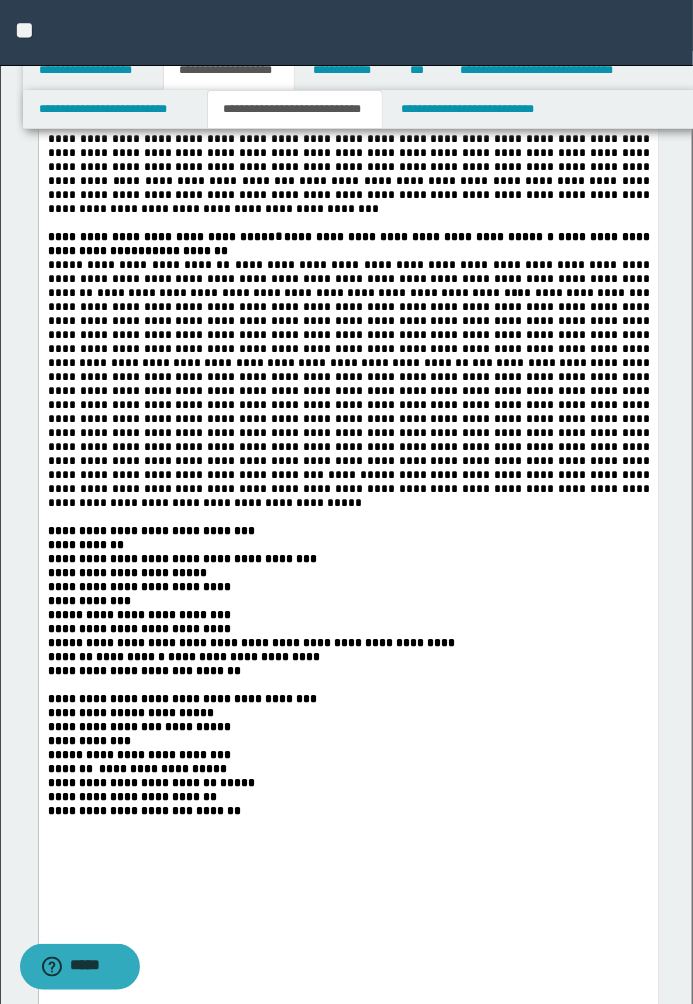 click on "**********" at bounding box center (349, 371) 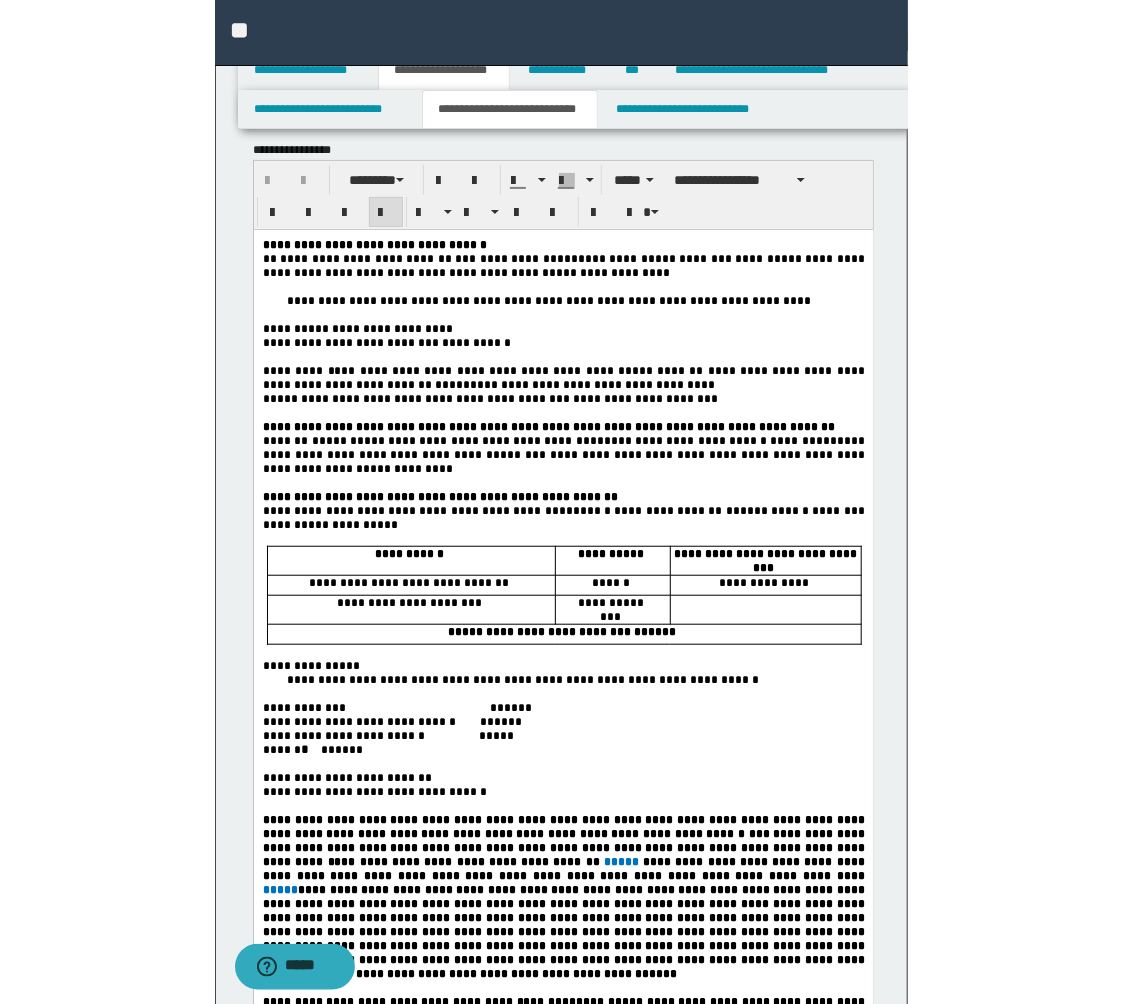 scroll, scrollTop: 0, scrollLeft: 0, axis: both 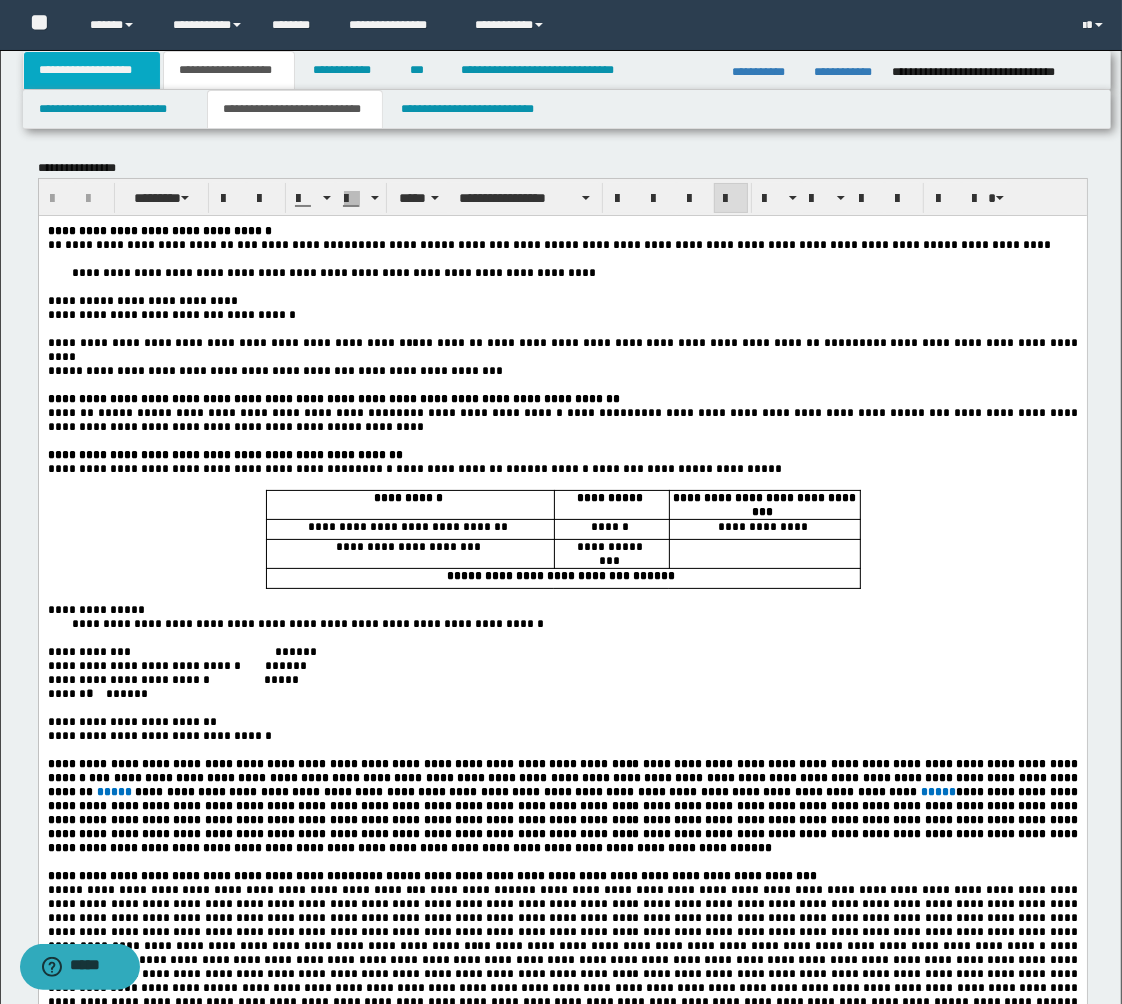 click on "**********" at bounding box center (92, 70) 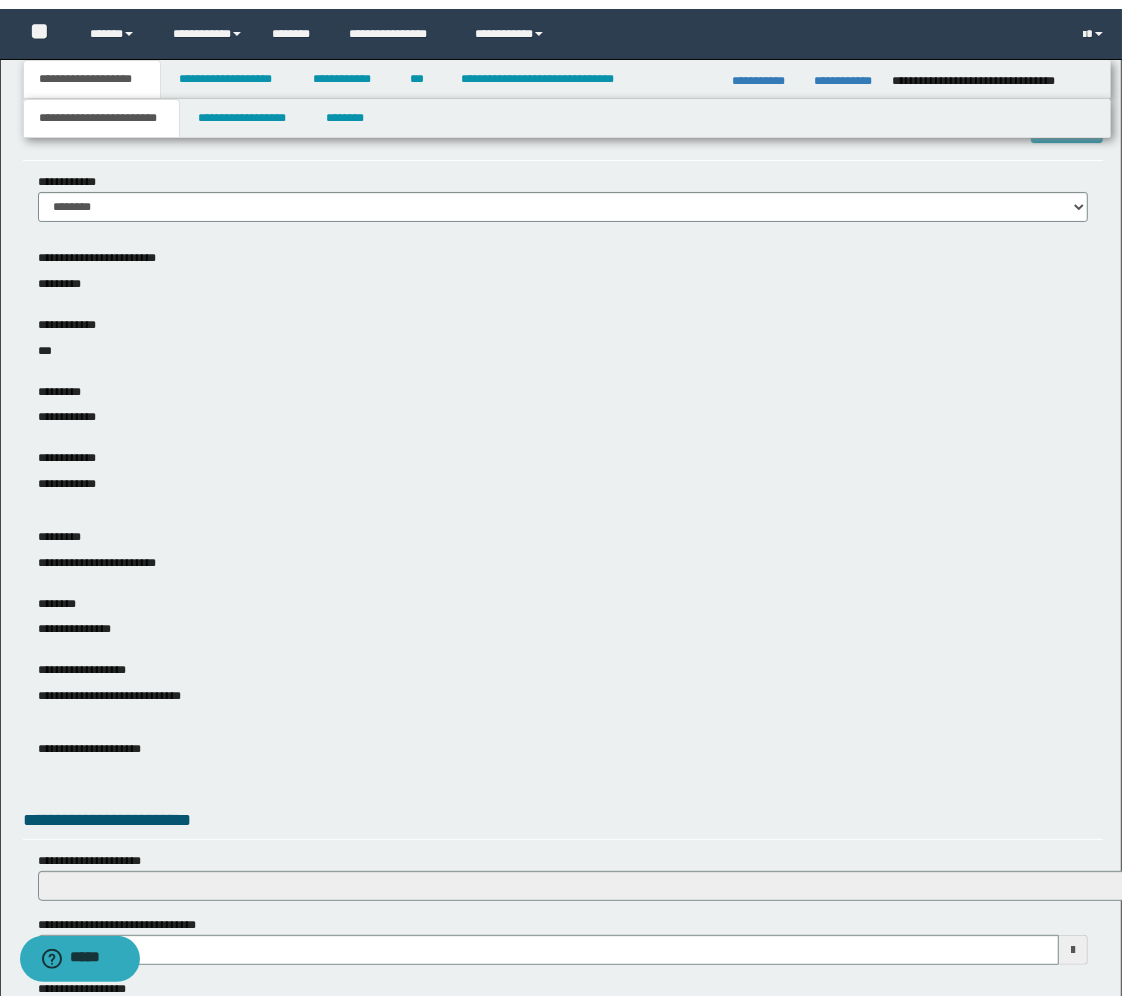 scroll, scrollTop: 0, scrollLeft: 0, axis: both 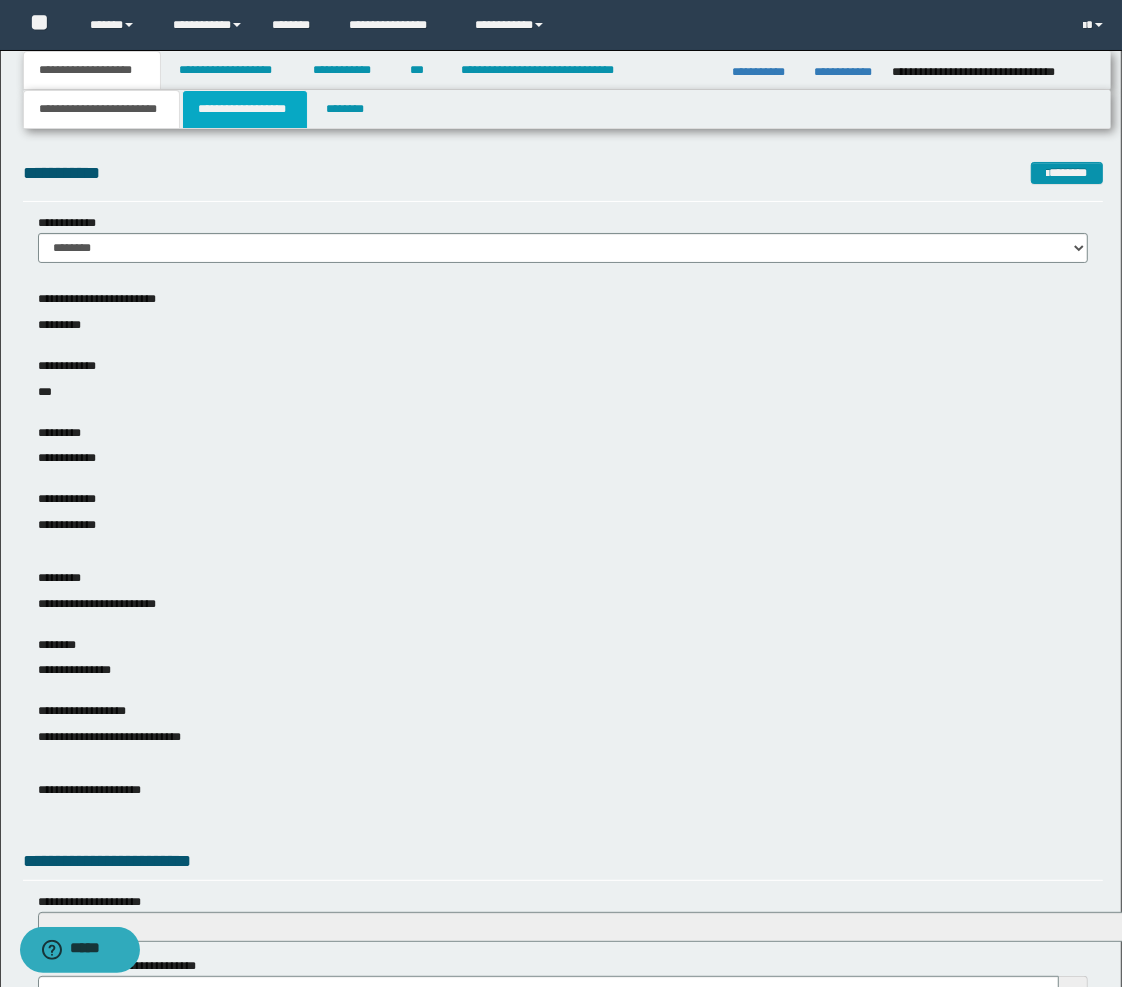 click on "**********" at bounding box center (245, 109) 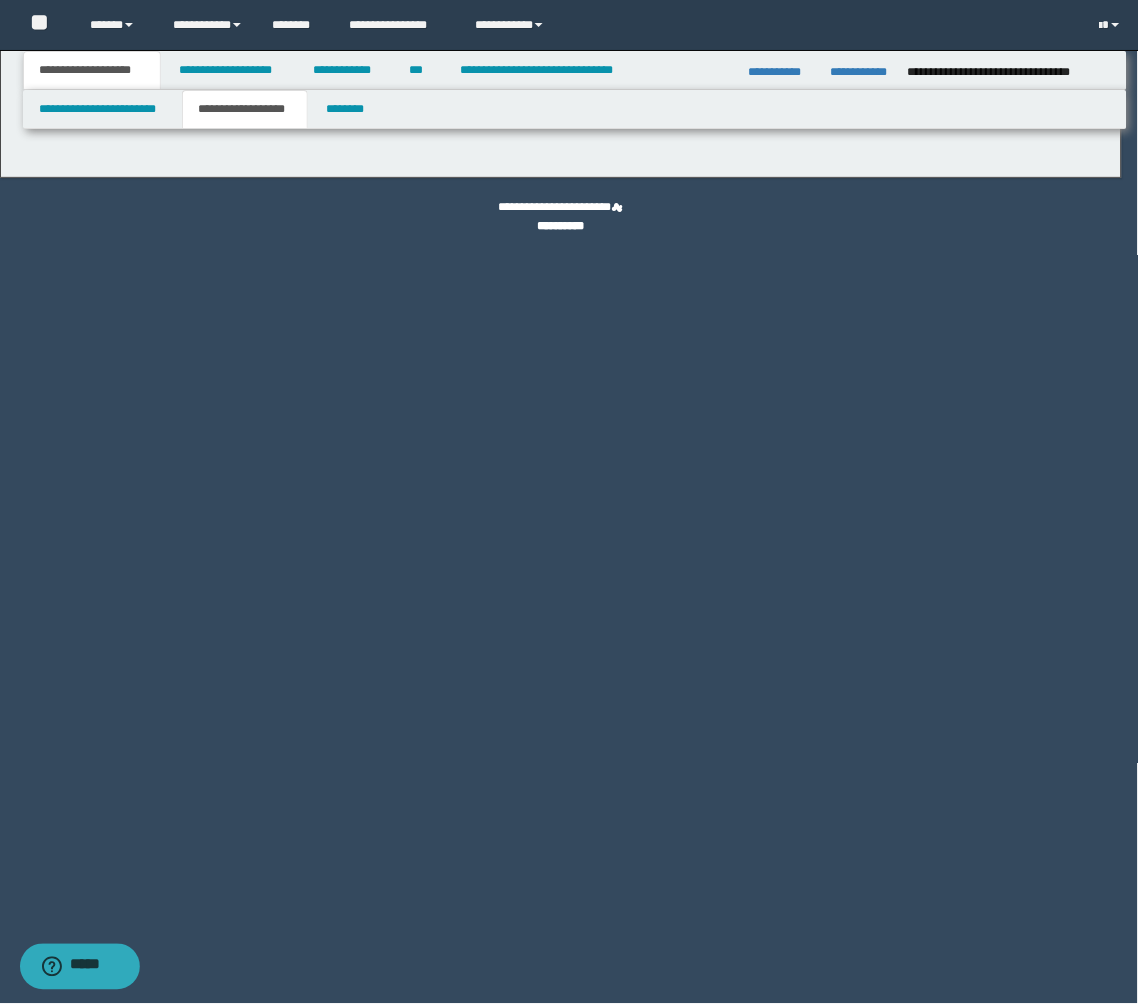 type on "********" 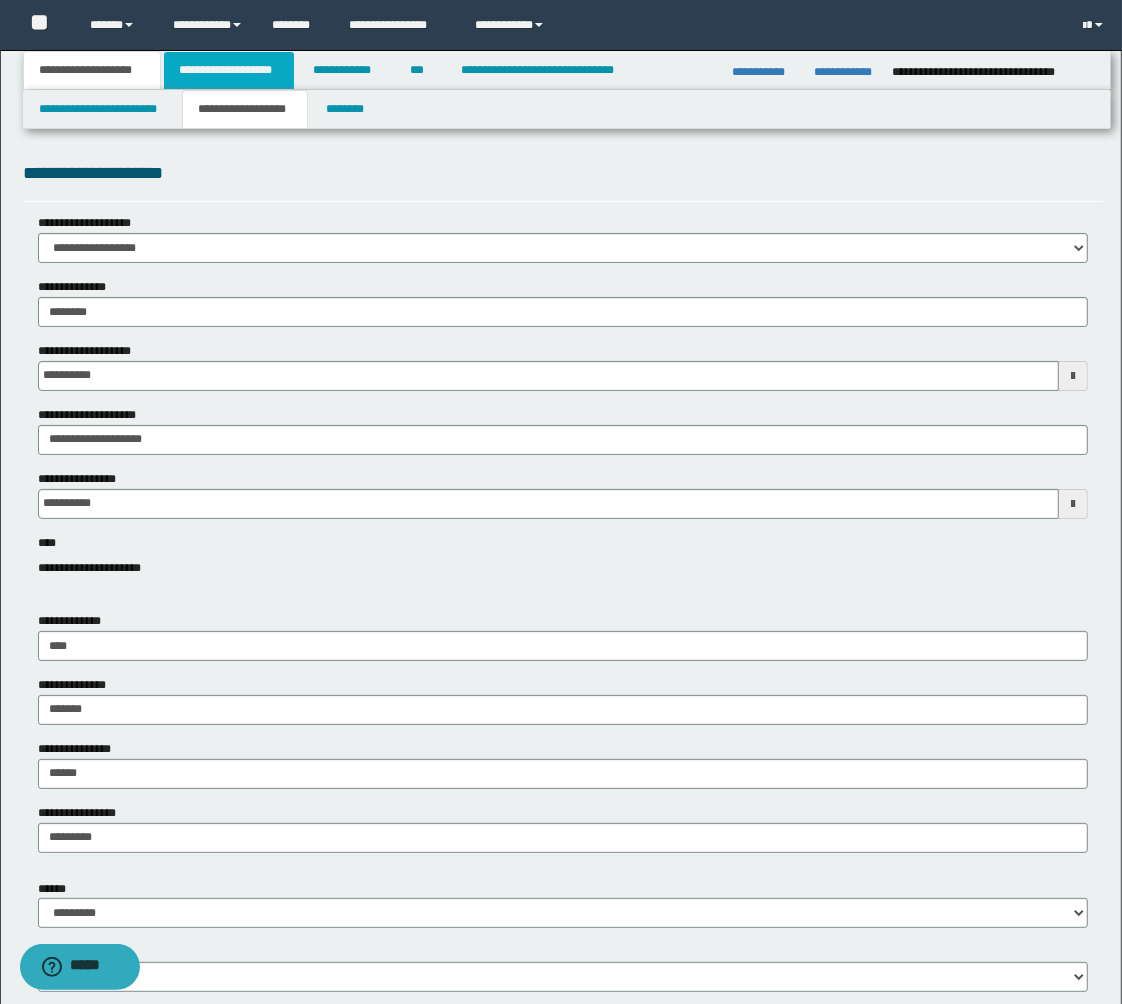 click on "**********" at bounding box center (229, 70) 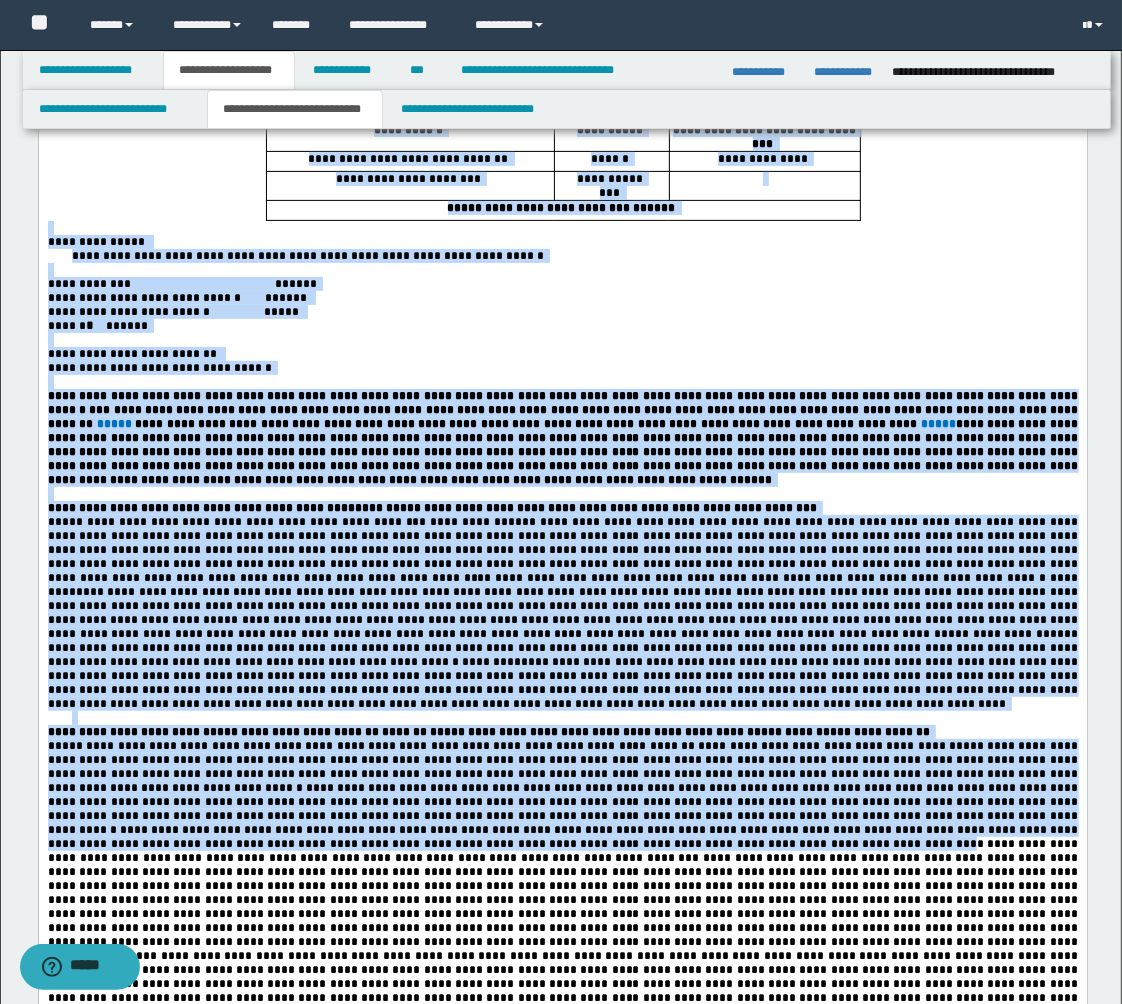 scroll, scrollTop: 856, scrollLeft: 0, axis: vertical 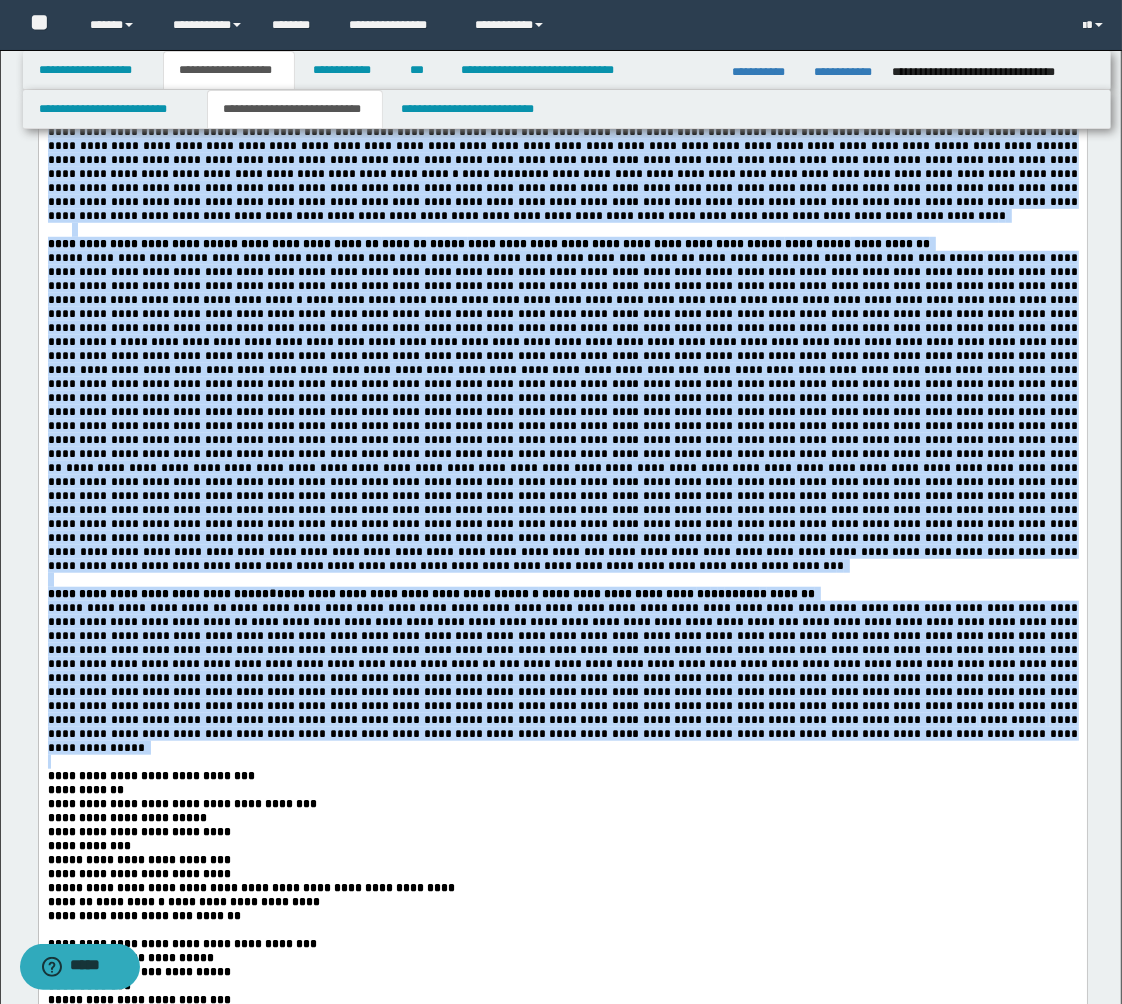 drag, startPoint x: 46, startPoint y: -626, endPoint x: 168, endPoint y: 899, distance: 1529.8722 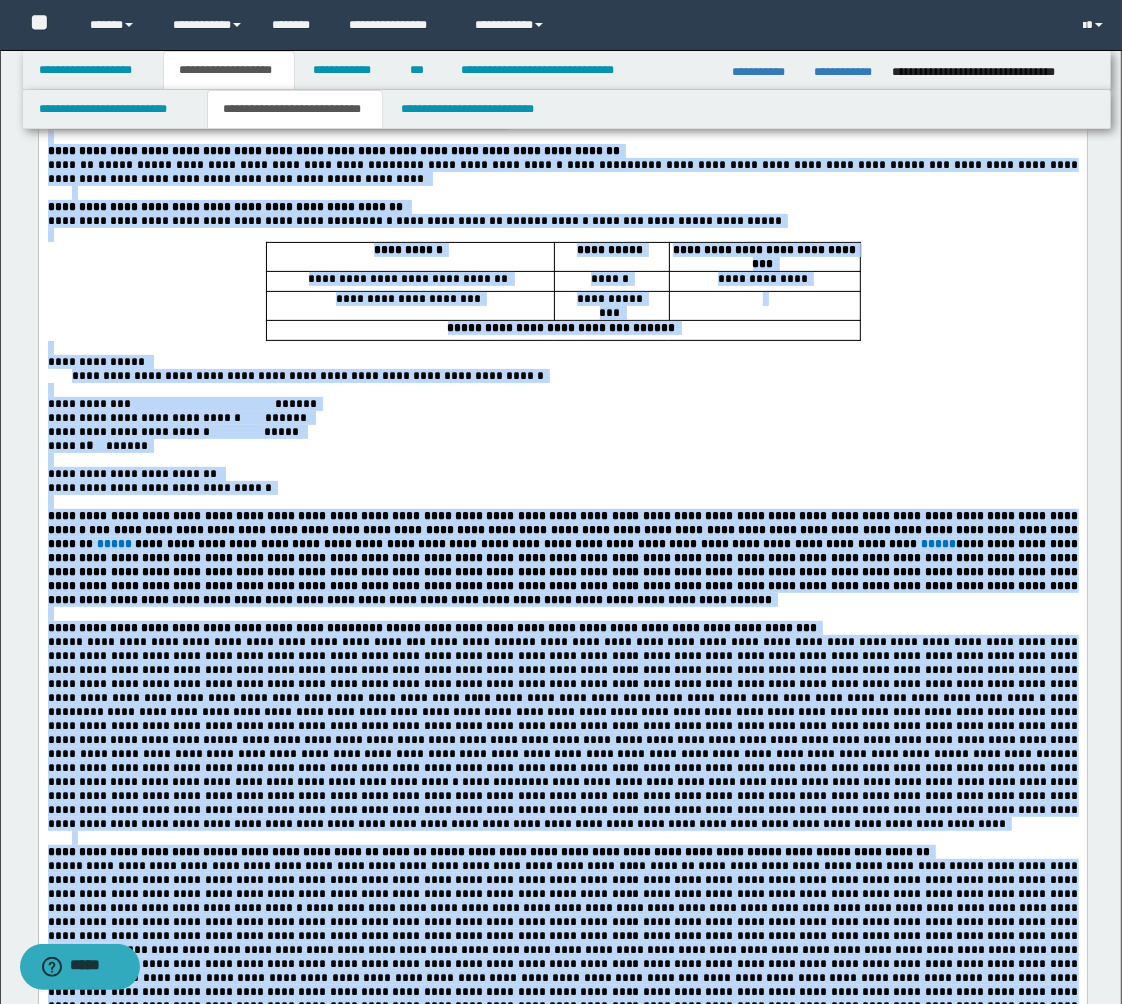 scroll, scrollTop: 0, scrollLeft: 0, axis: both 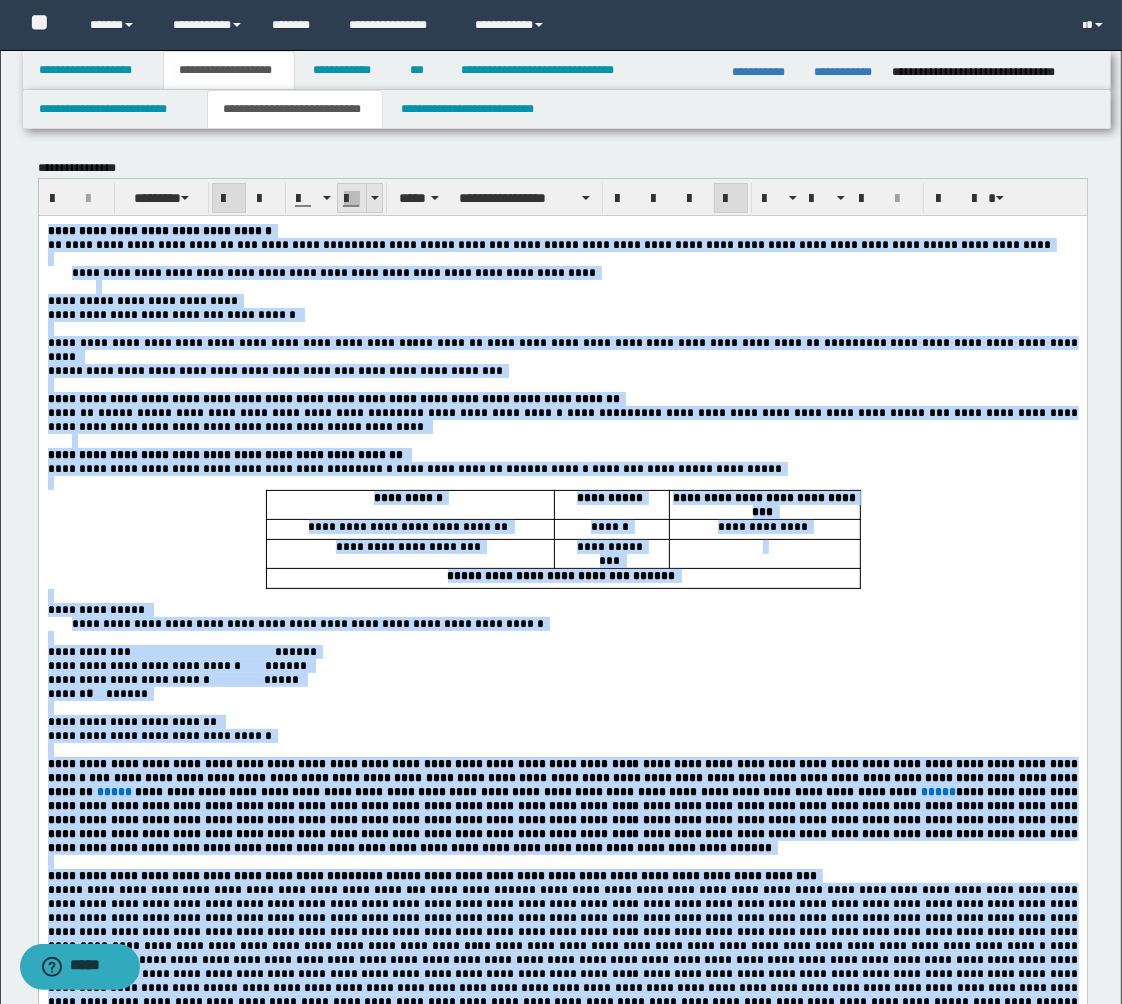 click at bounding box center (375, 198) 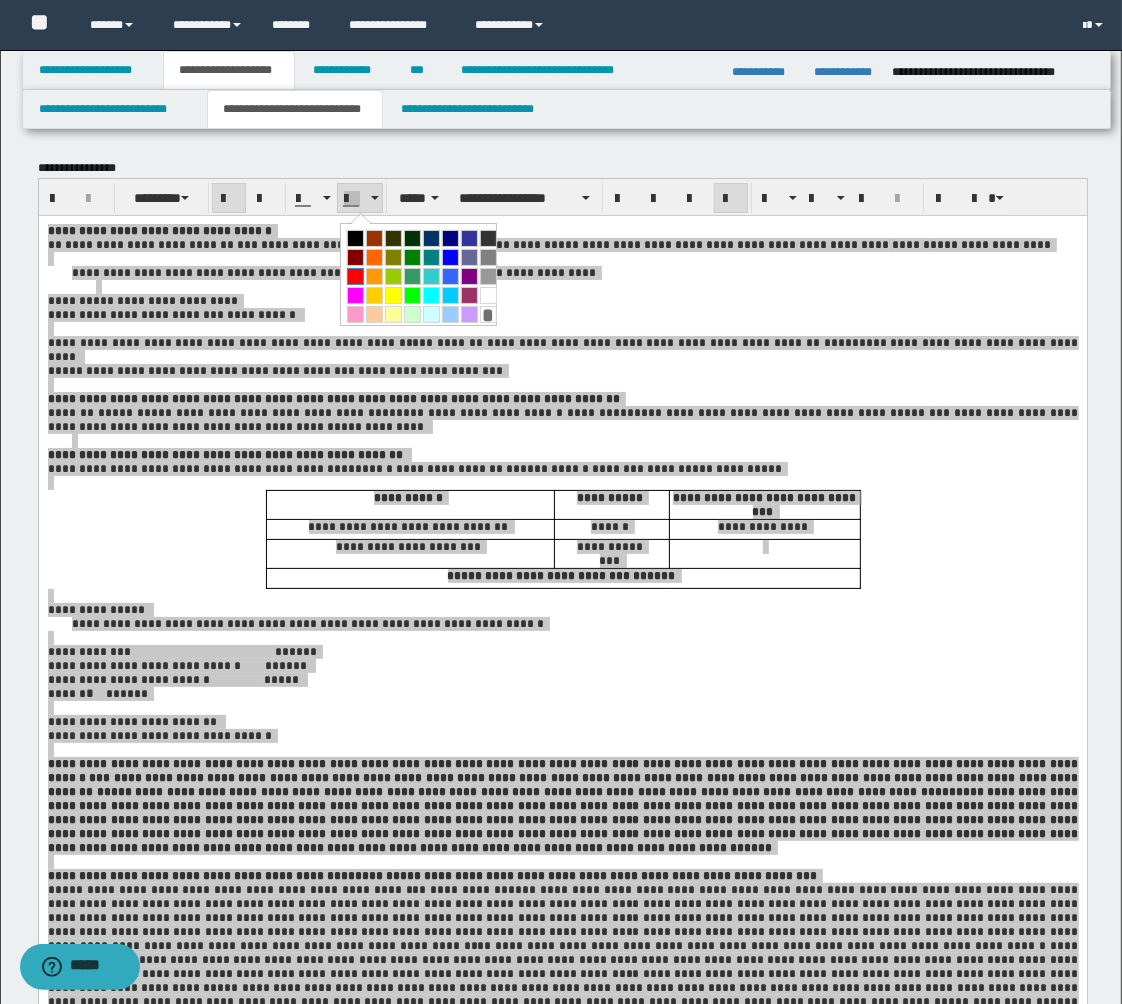 click at bounding box center (355, 276) 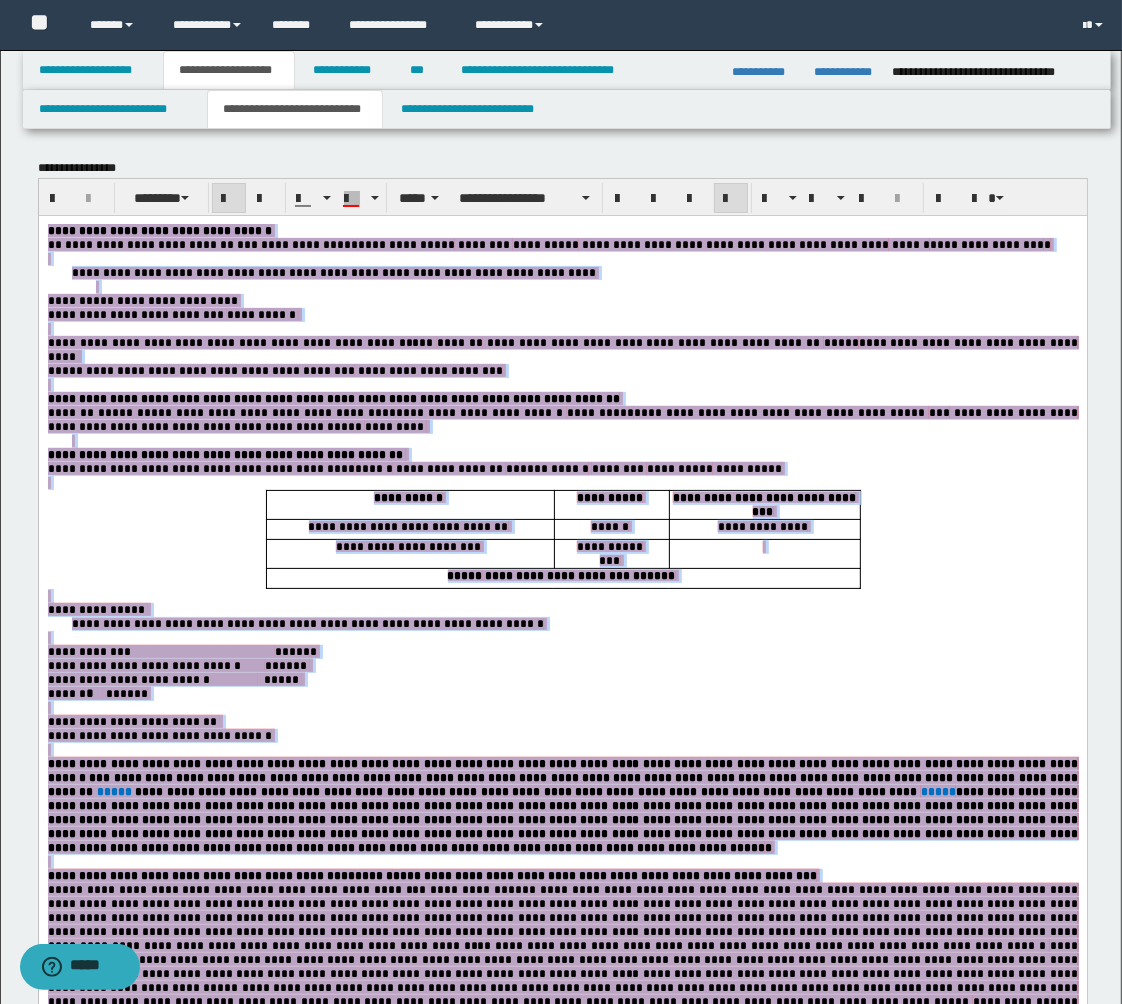 click at bounding box center [562, 637] 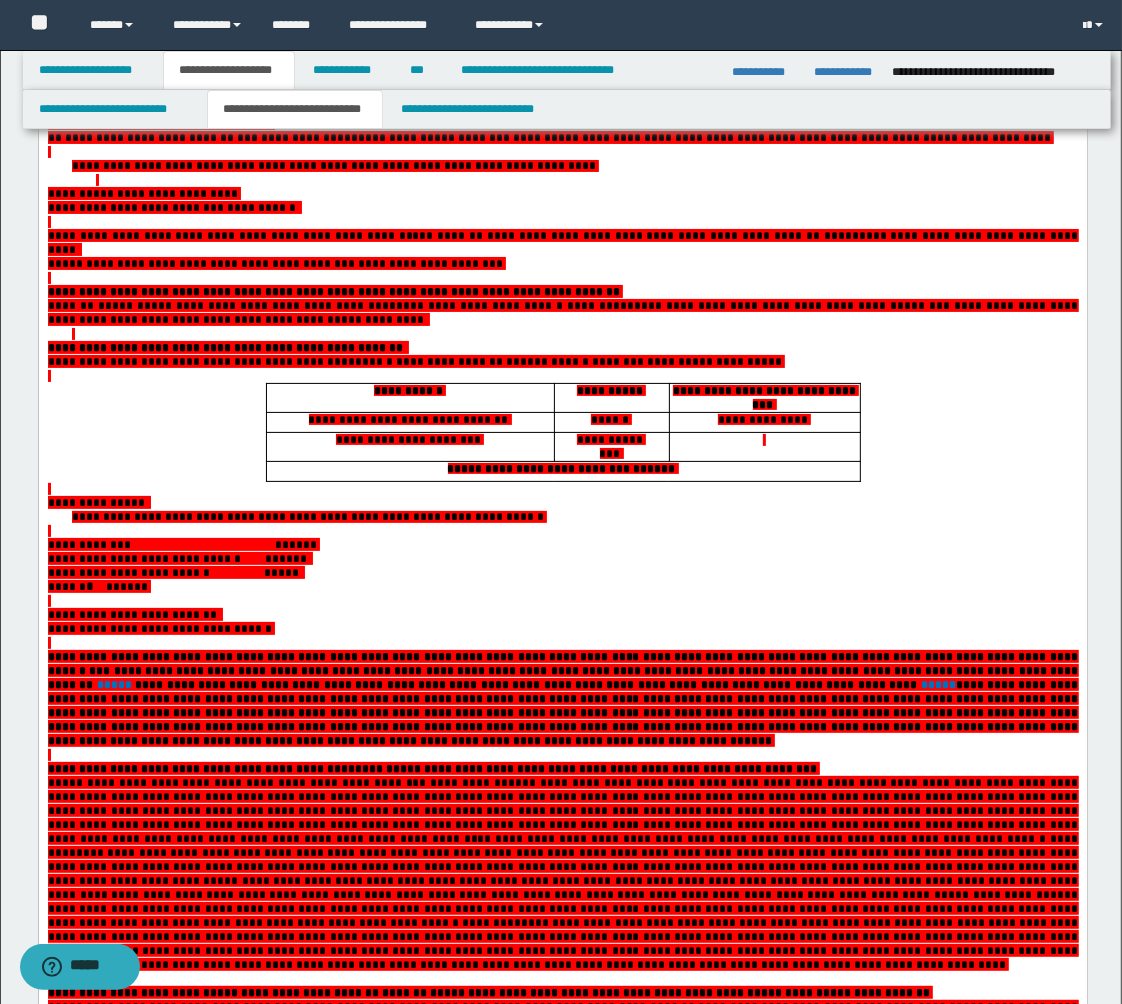 scroll, scrollTop: 0, scrollLeft: 0, axis: both 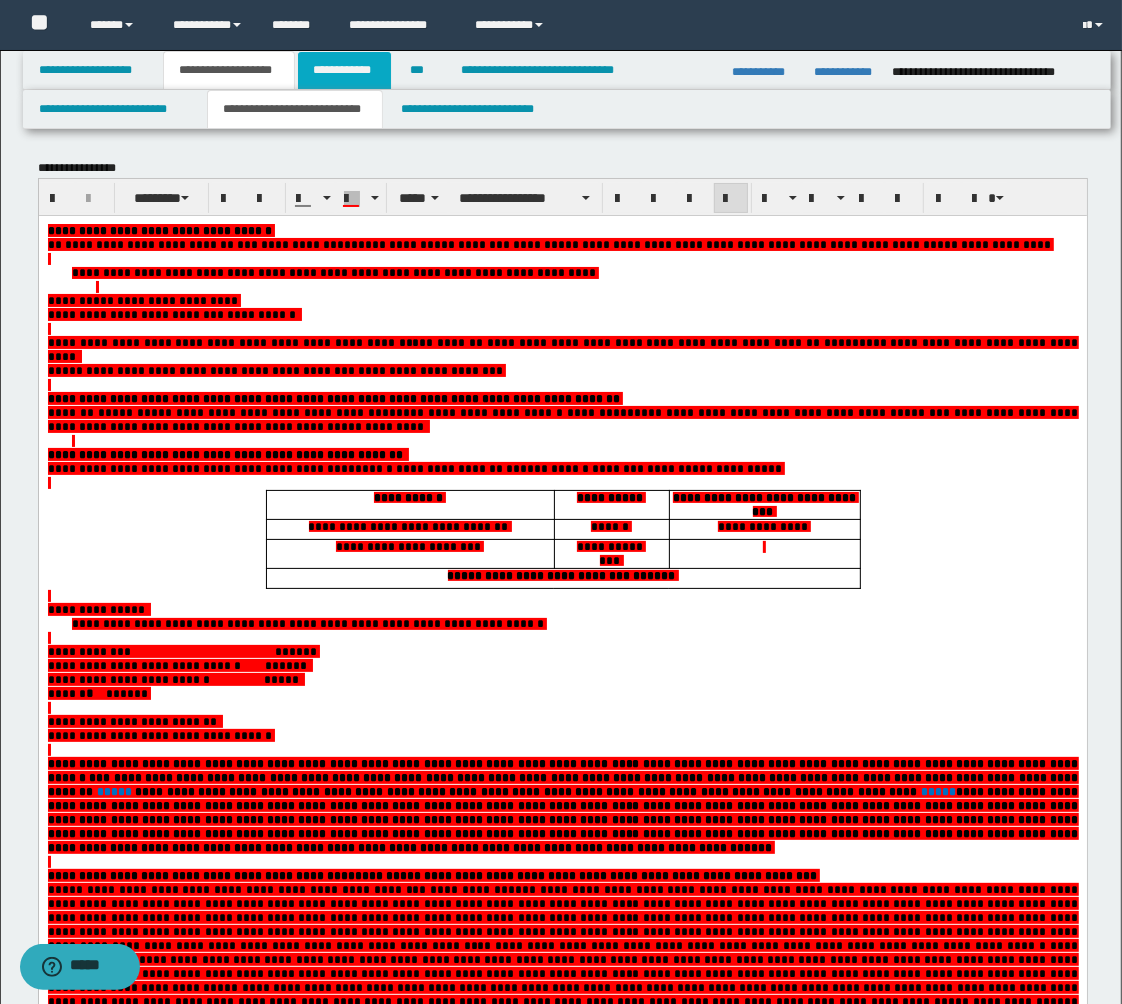 click on "**********" at bounding box center [344, 70] 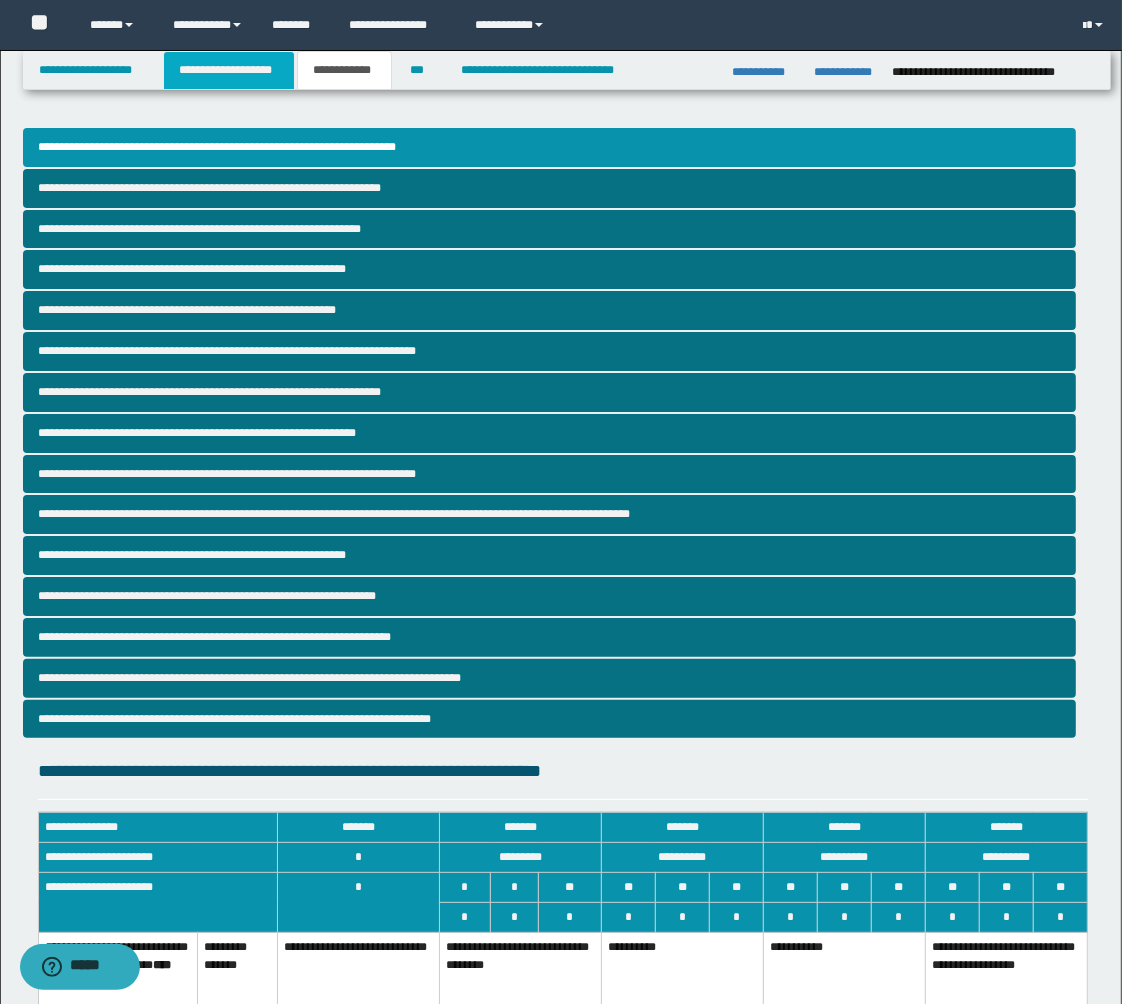 click on "**********" at bounding box center [229, 70] 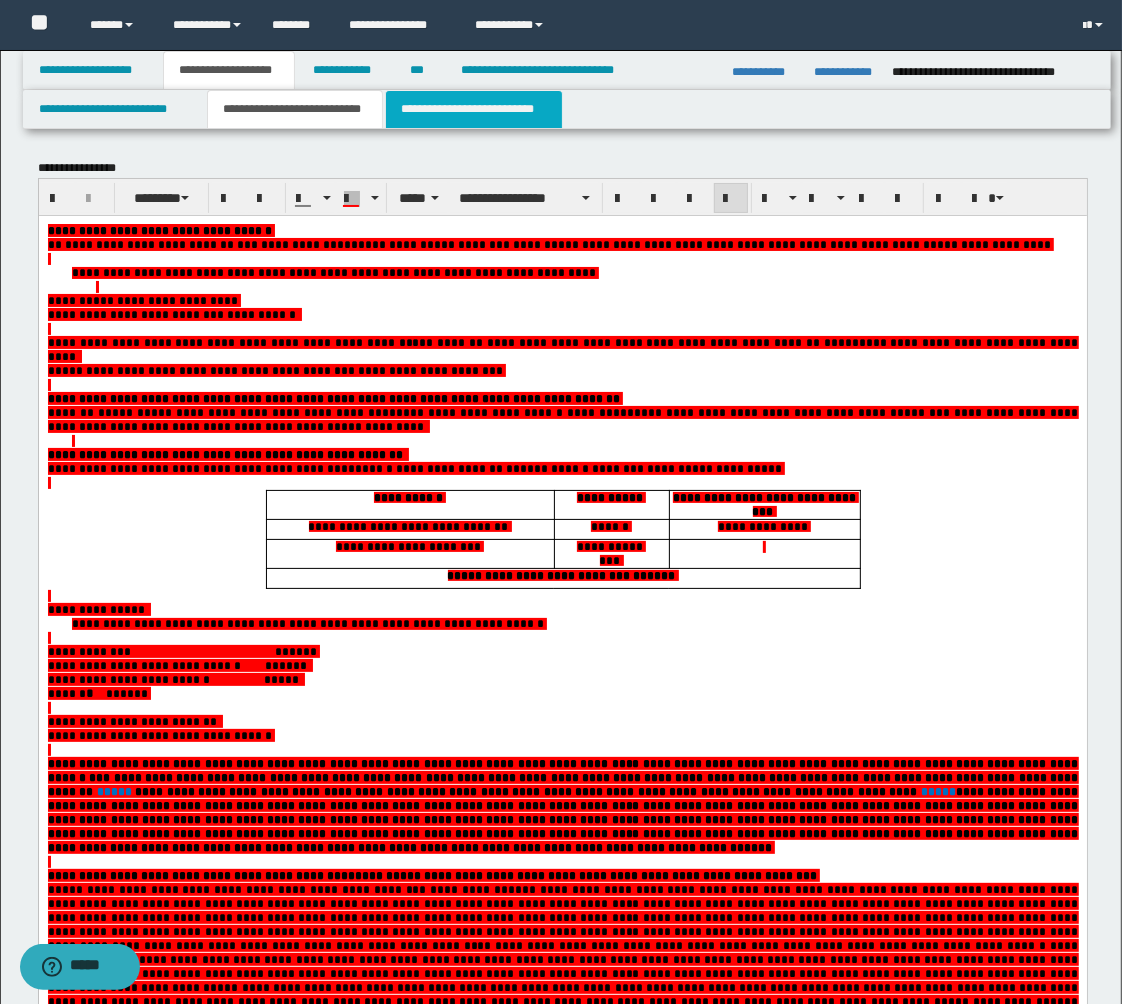 click on "**********" at bounding box center (474, 109) 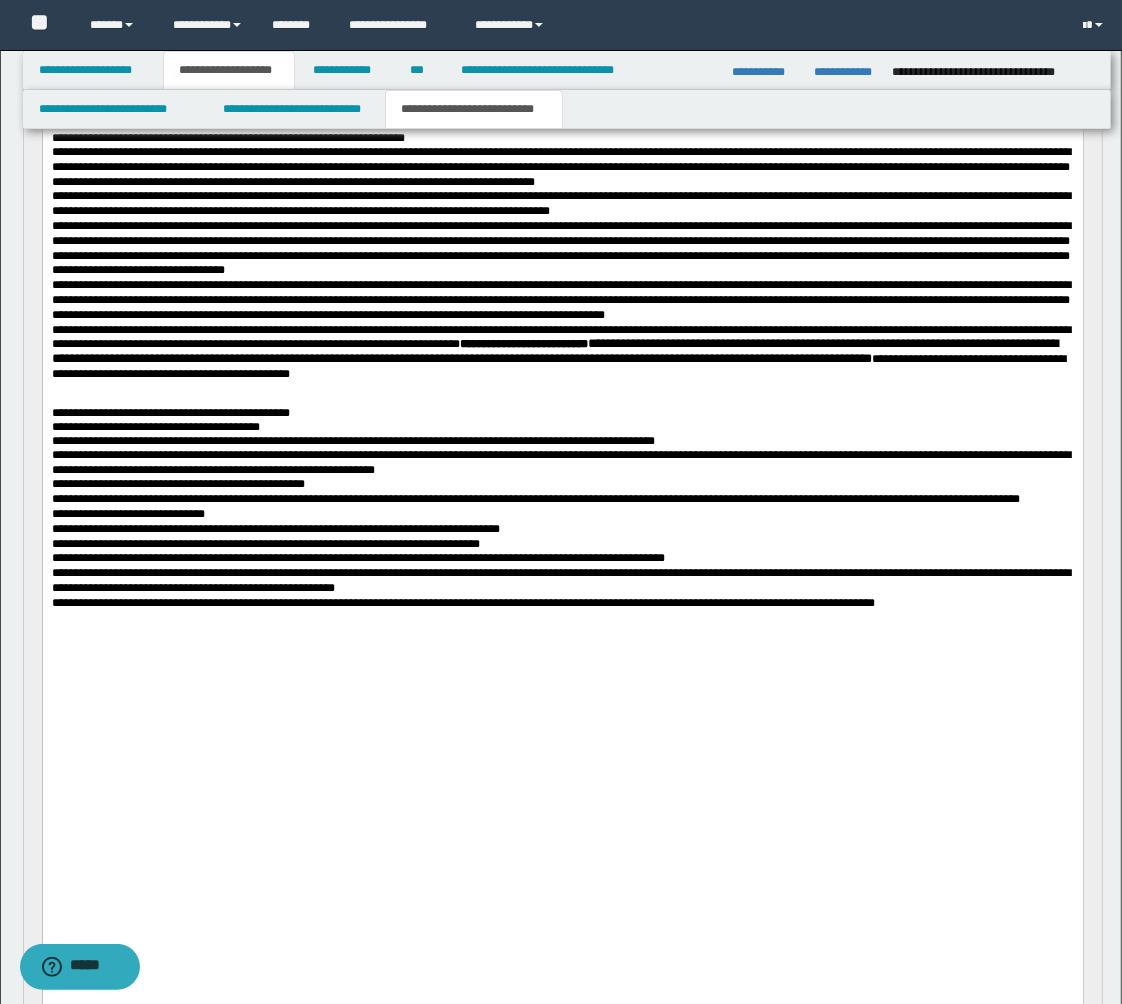 scroll, scrollTop: 1444, scrollLeft: 0, axis: vertical 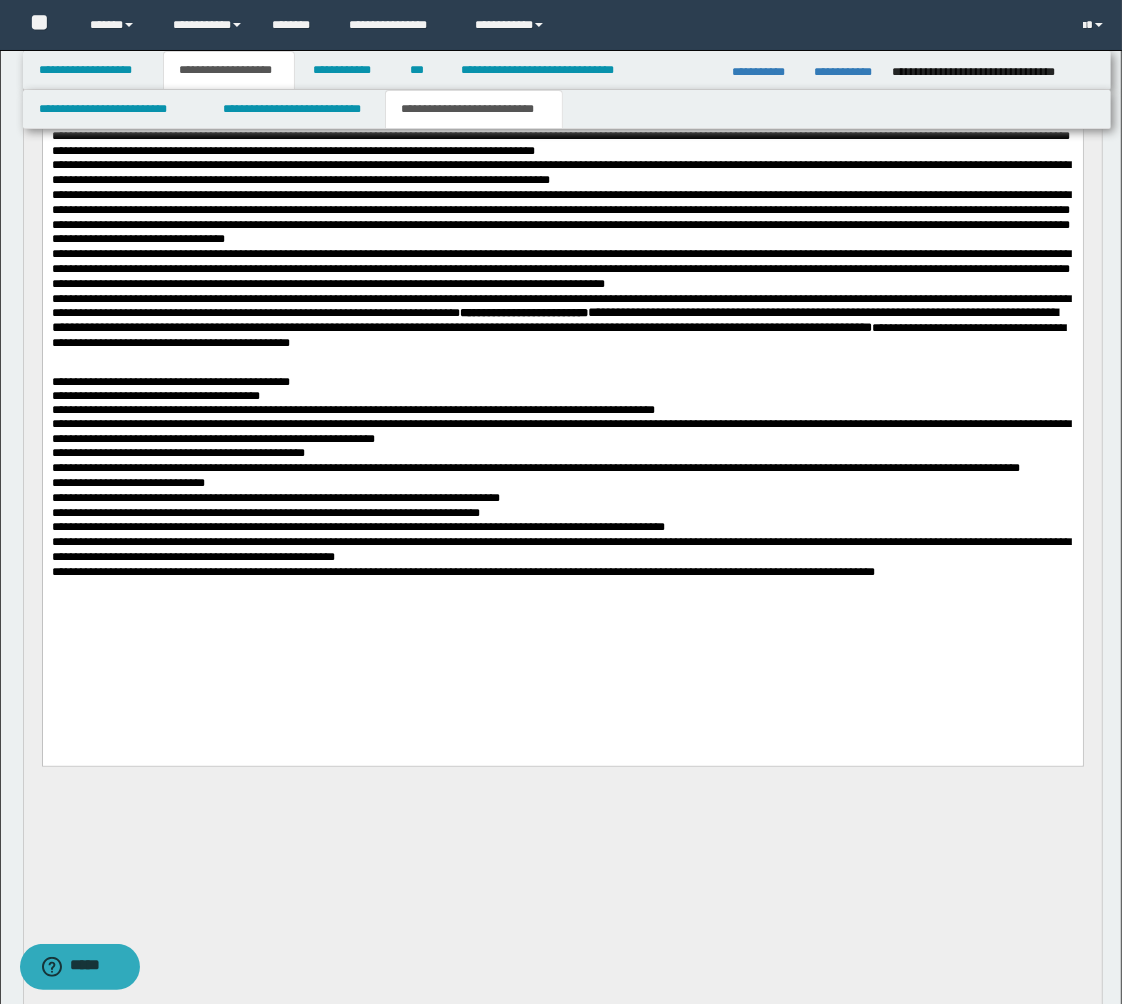 click on "**********" at bounding box center [562, 343] 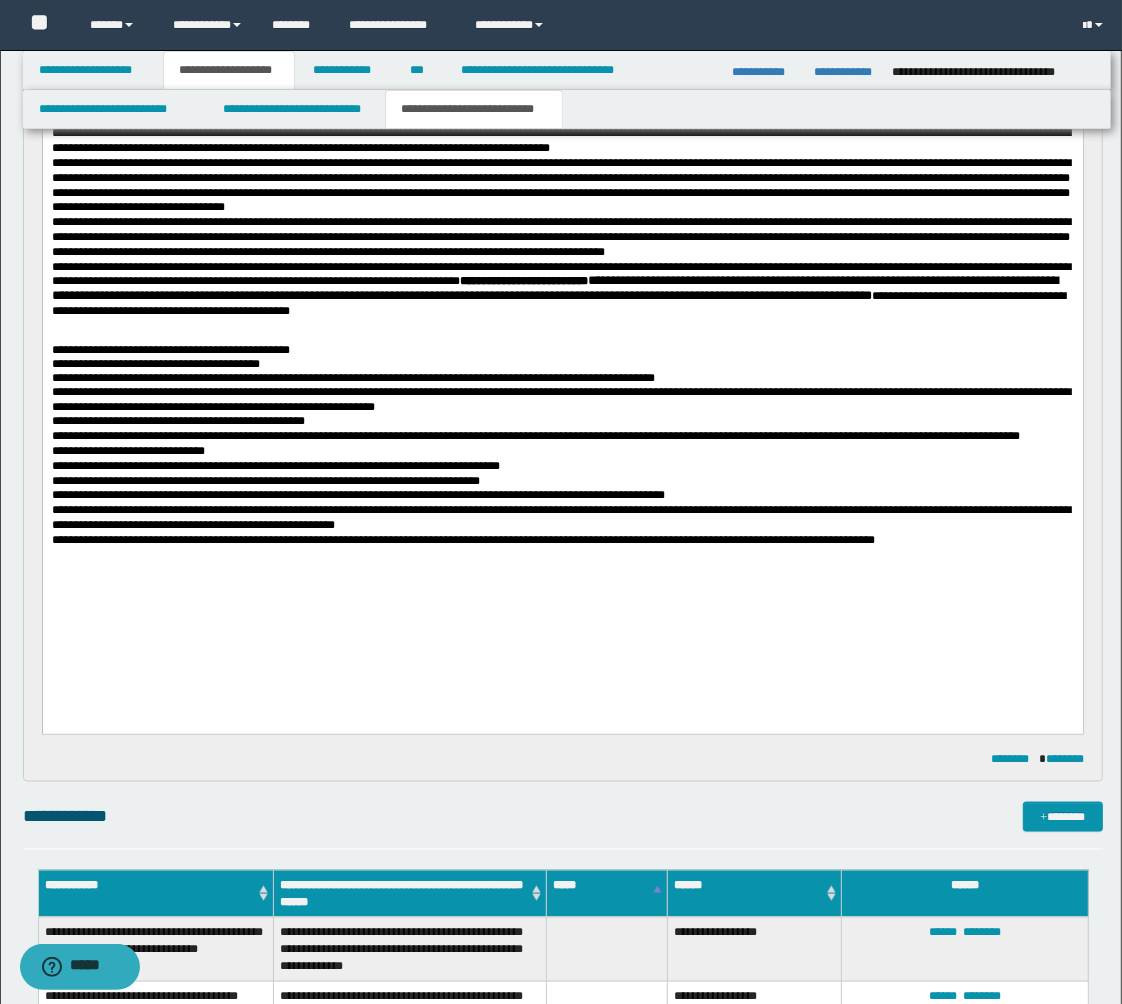 type 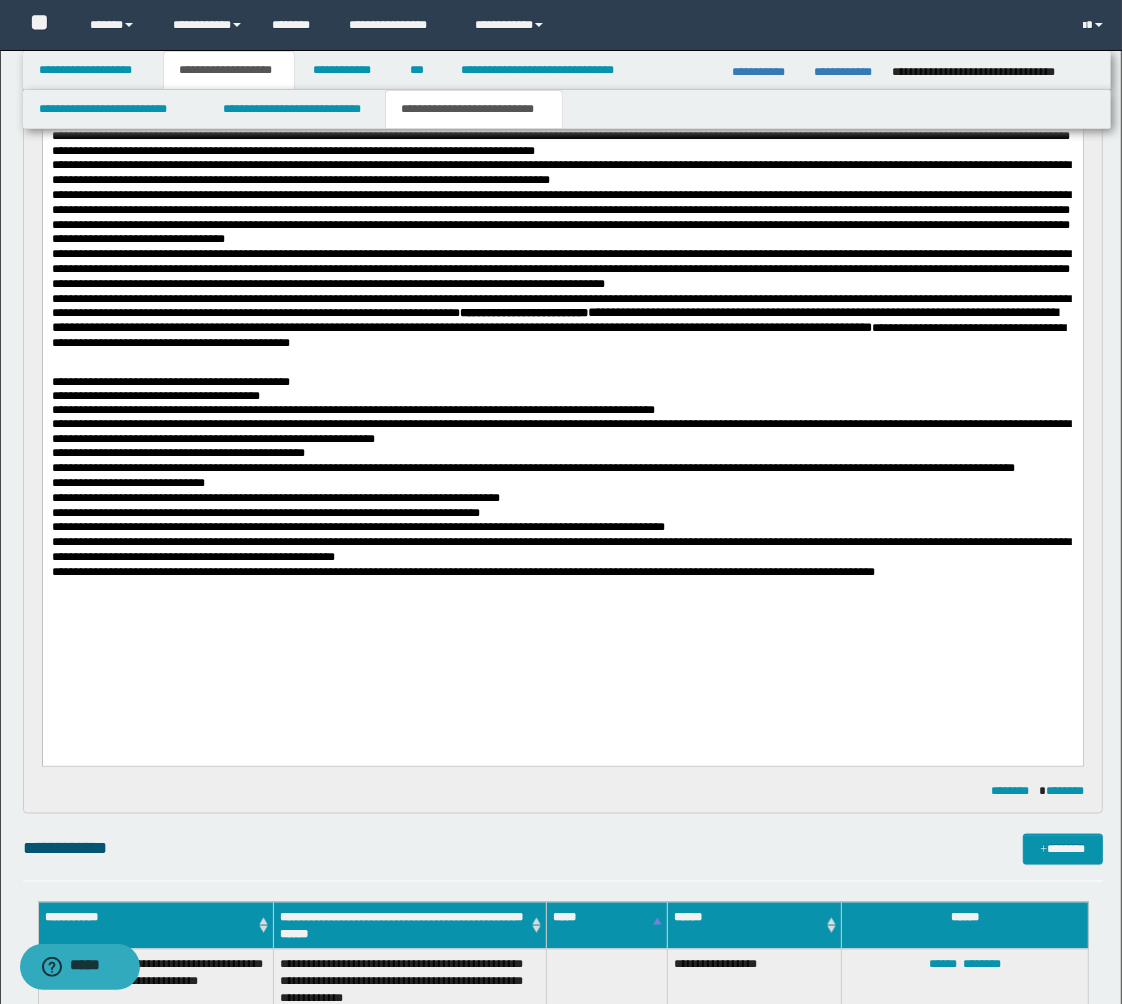 click on "**********" at bounding box center (560, 519) 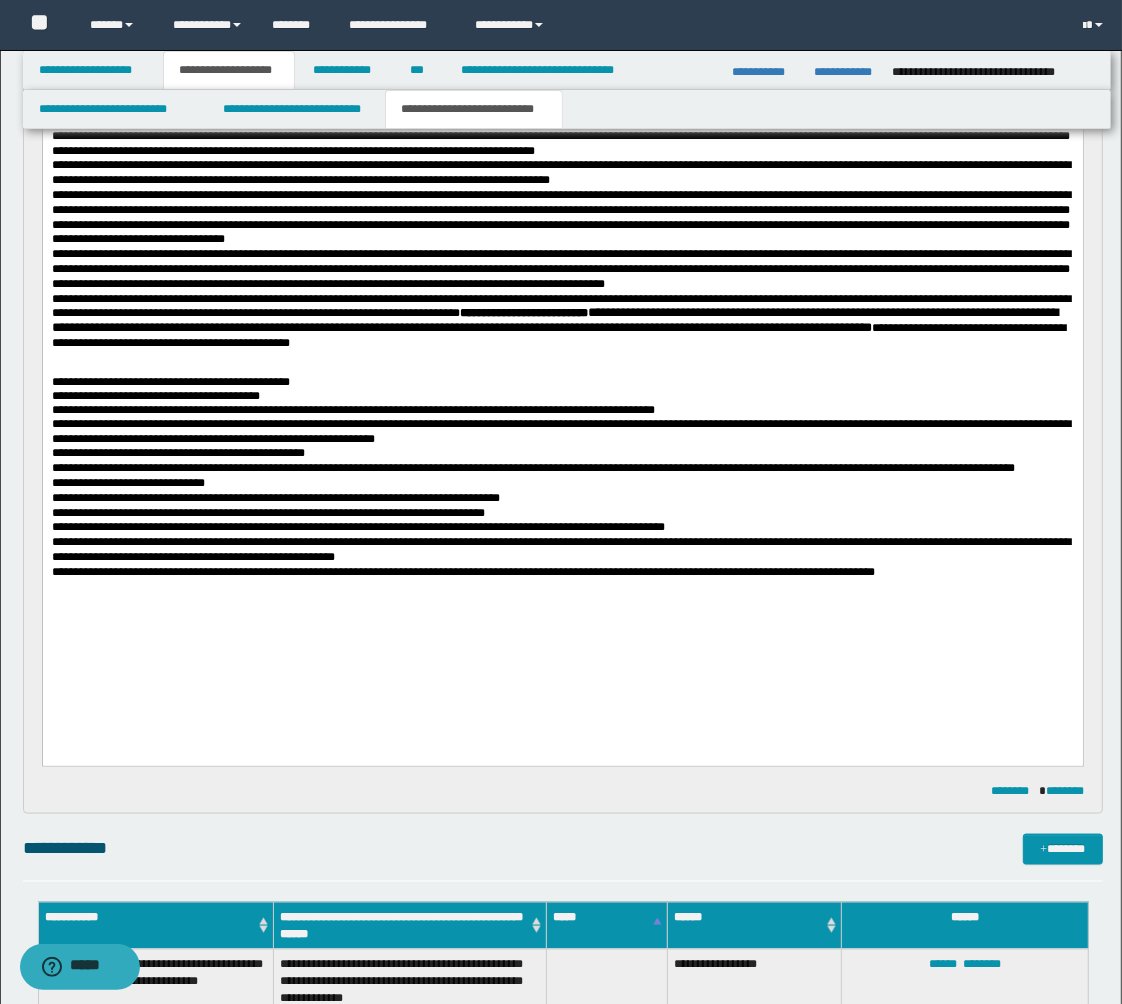 drag, startPoint x: 529, startPoint y: 649, endPoint x: 543, endPoint y: 656, distance: 15.652476 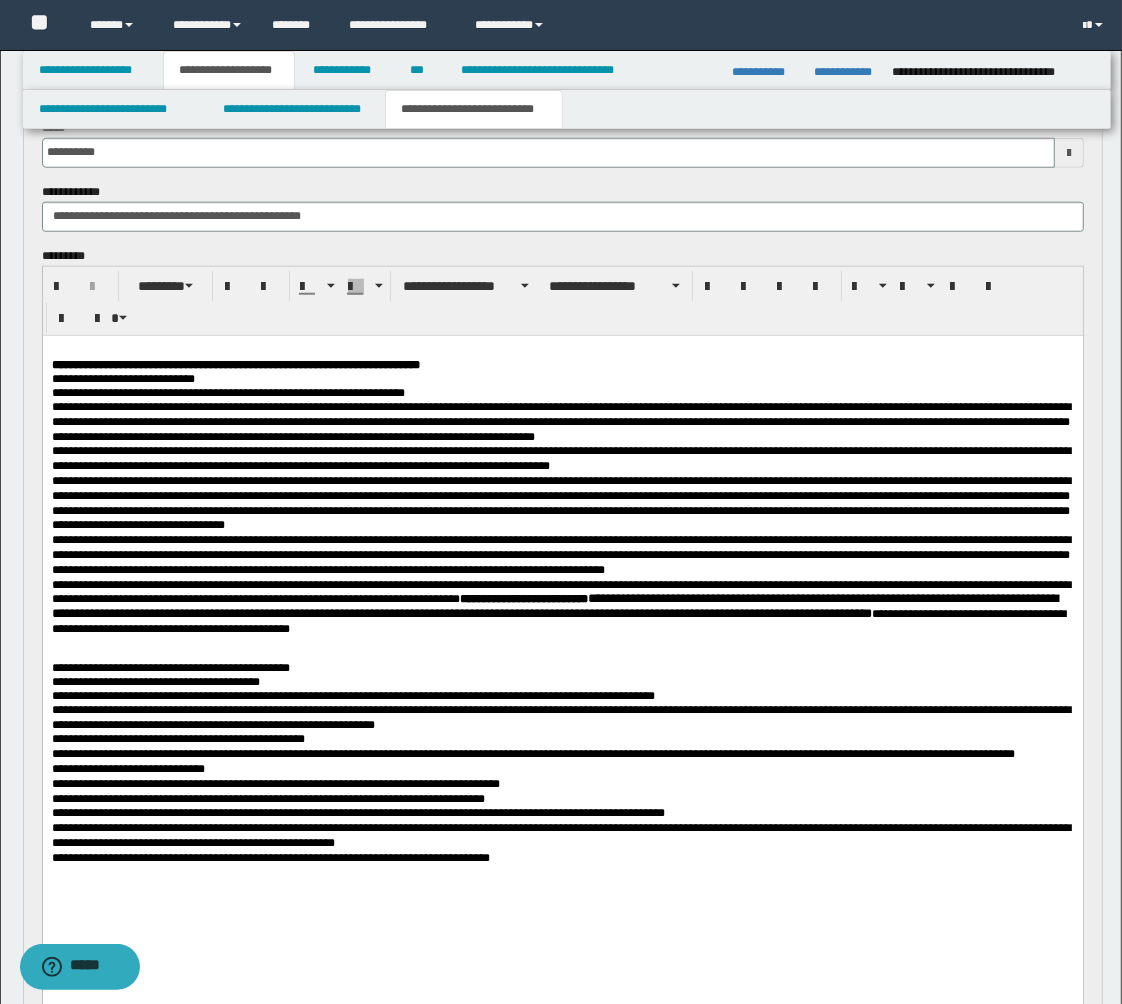 scroll, scrollTop: 1111, scrollLeft: 0, axis: vertical 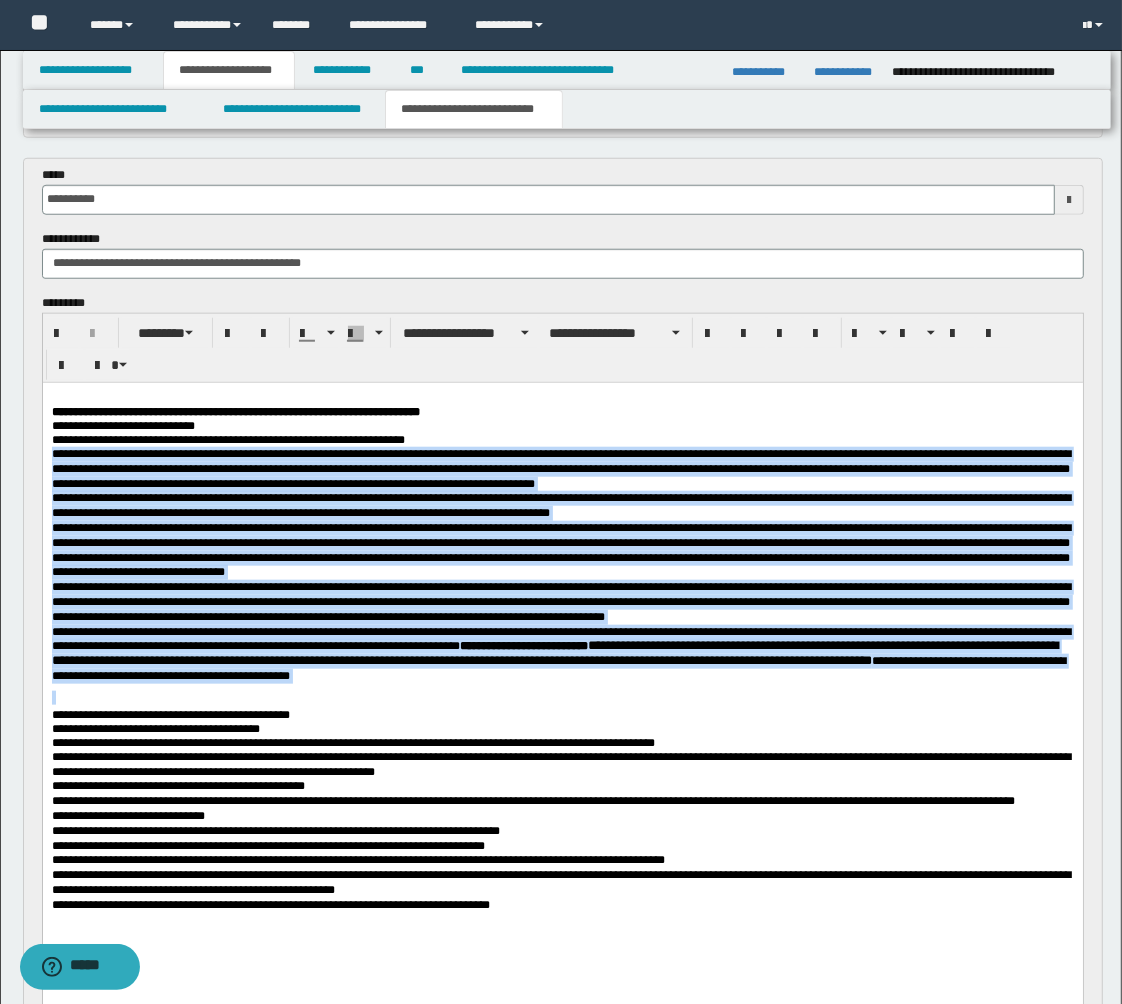 drag, startPoint x: 51, startPoint y: 469, endPoint x: 661, endPoint y: 723, distance: 660.7692 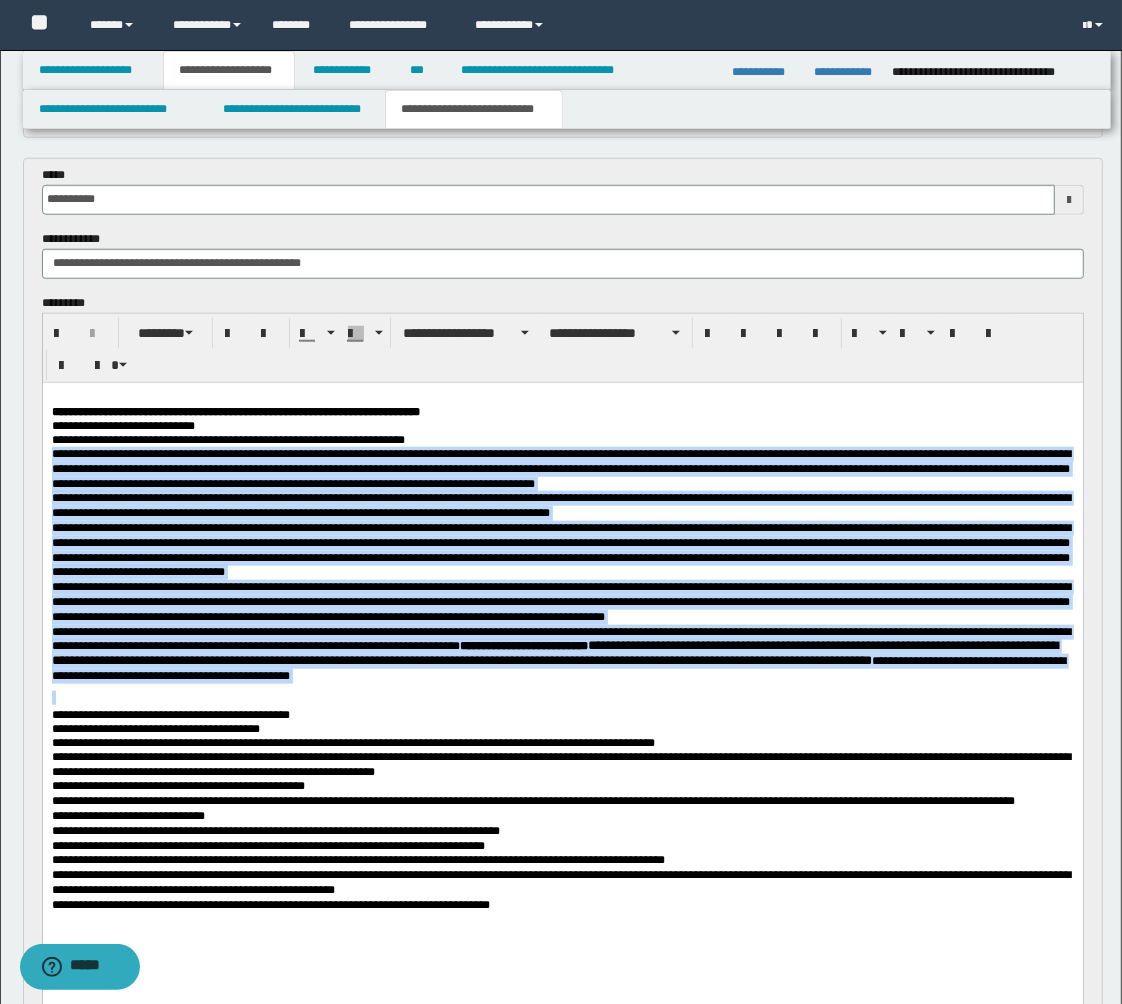 click on "**********" at bounding box center (562, 676) 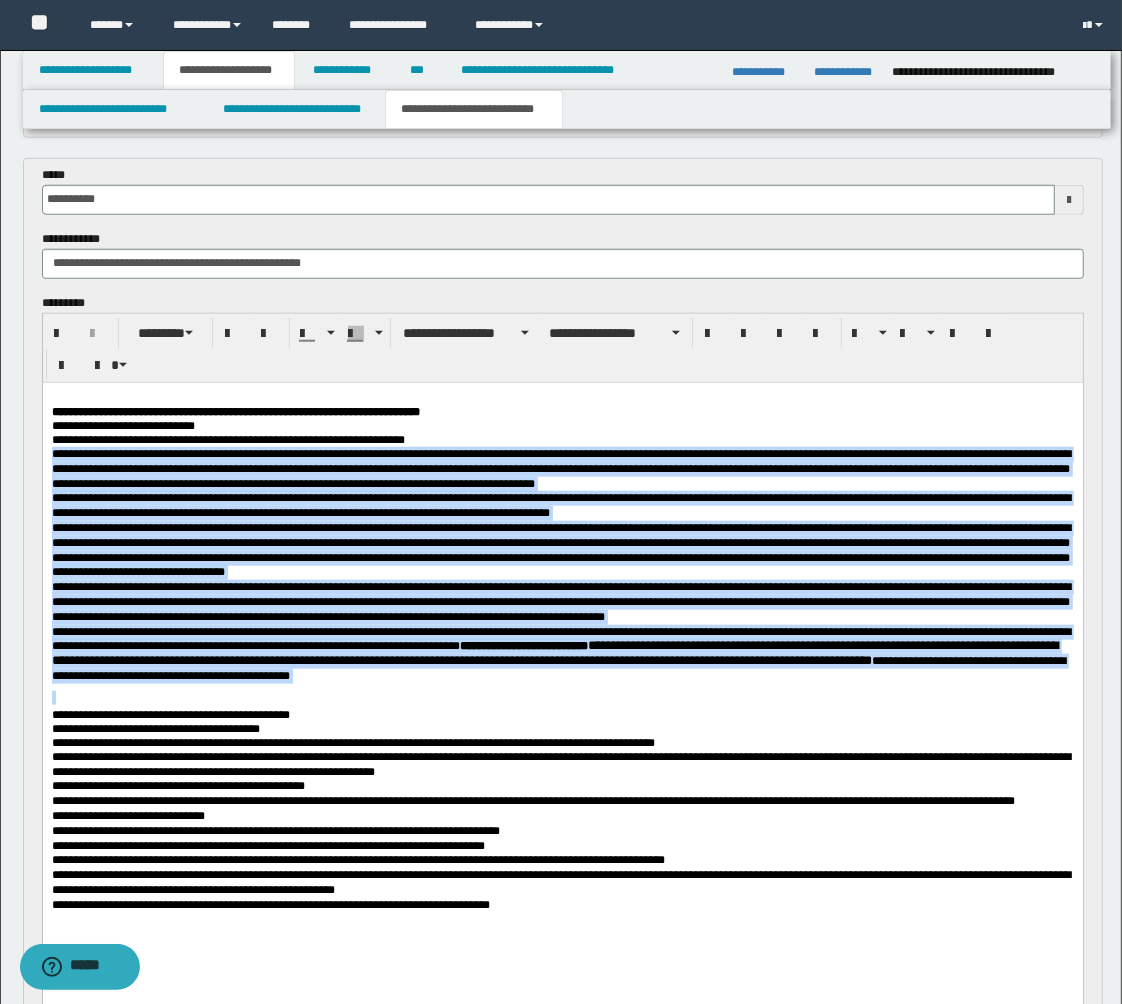 copy on "**********" 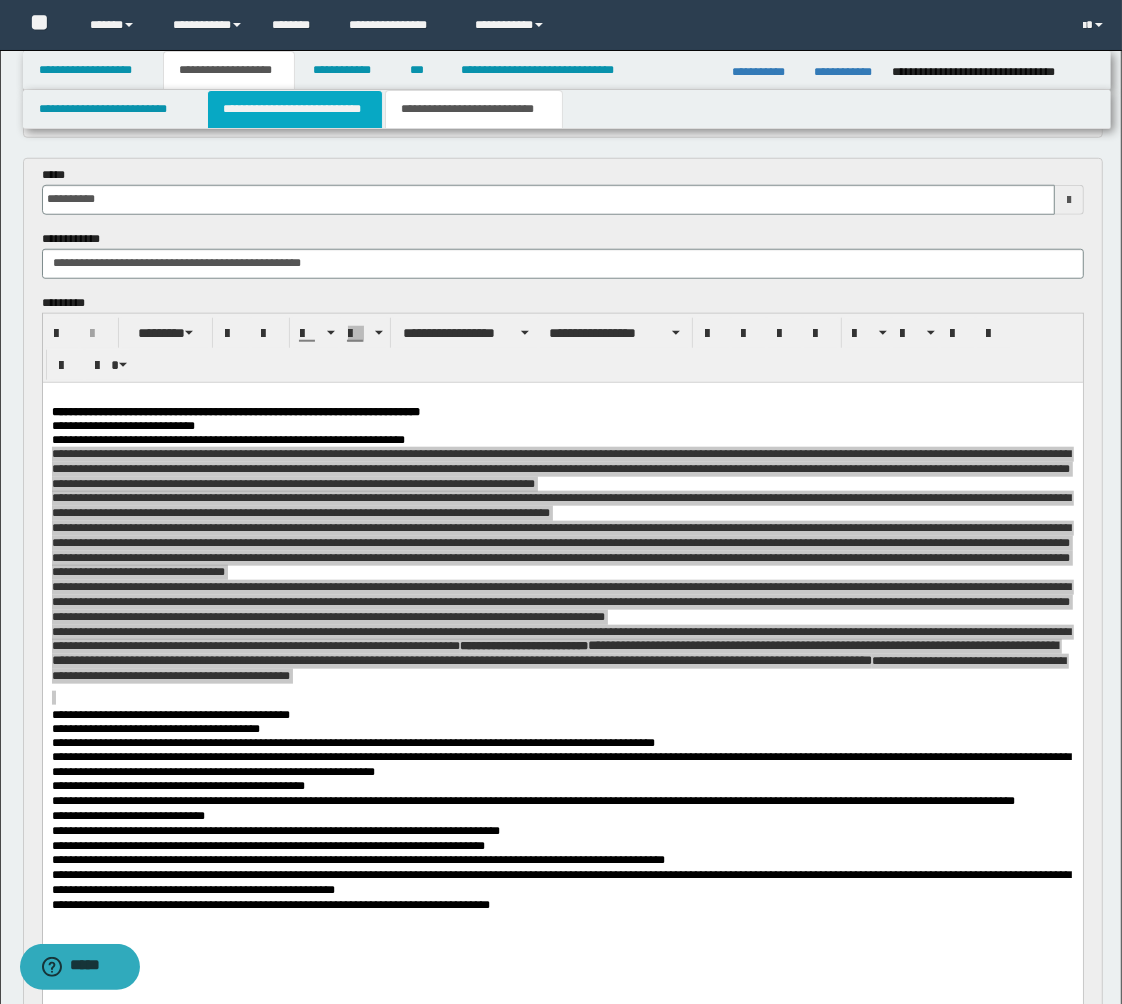 click on "**********" at bounding box center [295, 109] 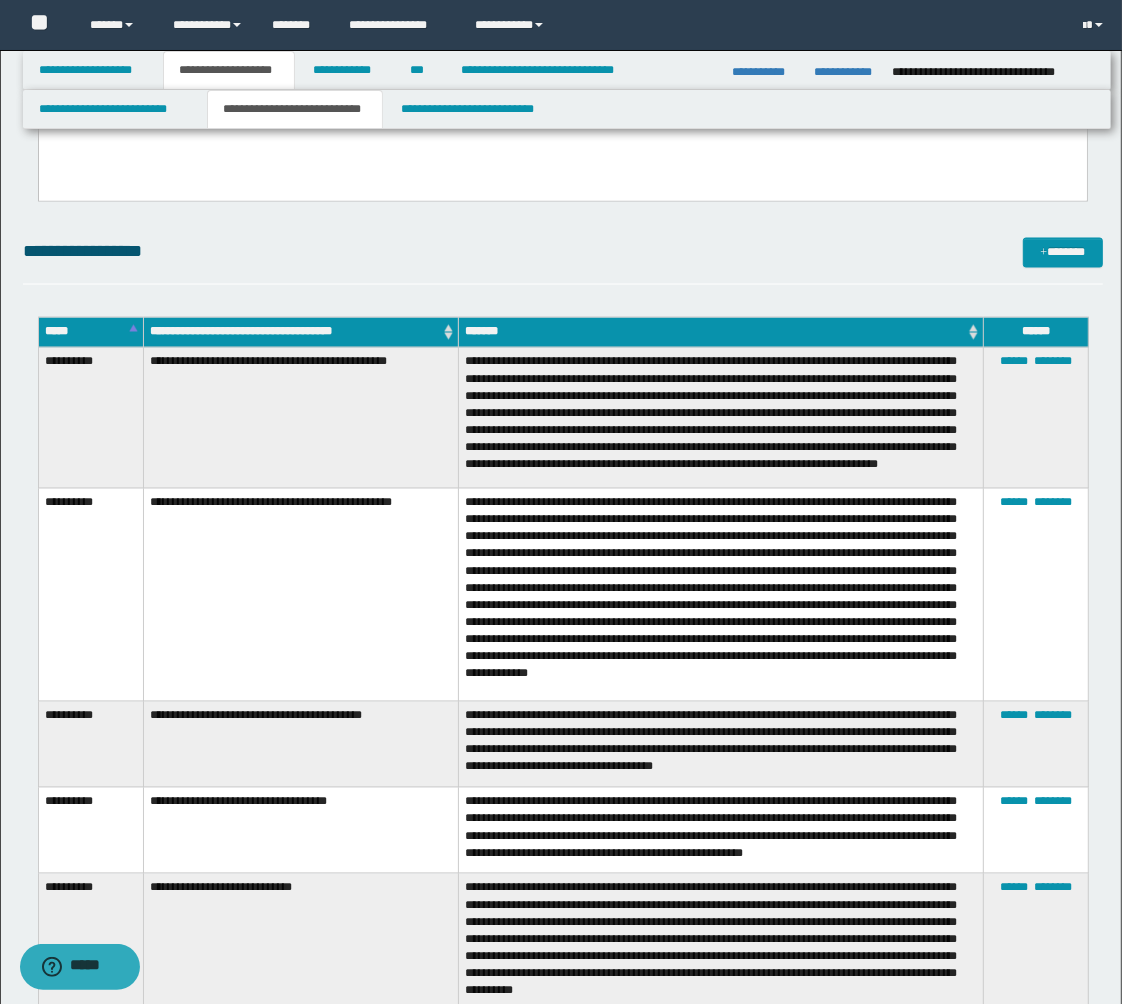 scroll, scrollTop: 2333, scrollLeft: 0, axis: vertical 